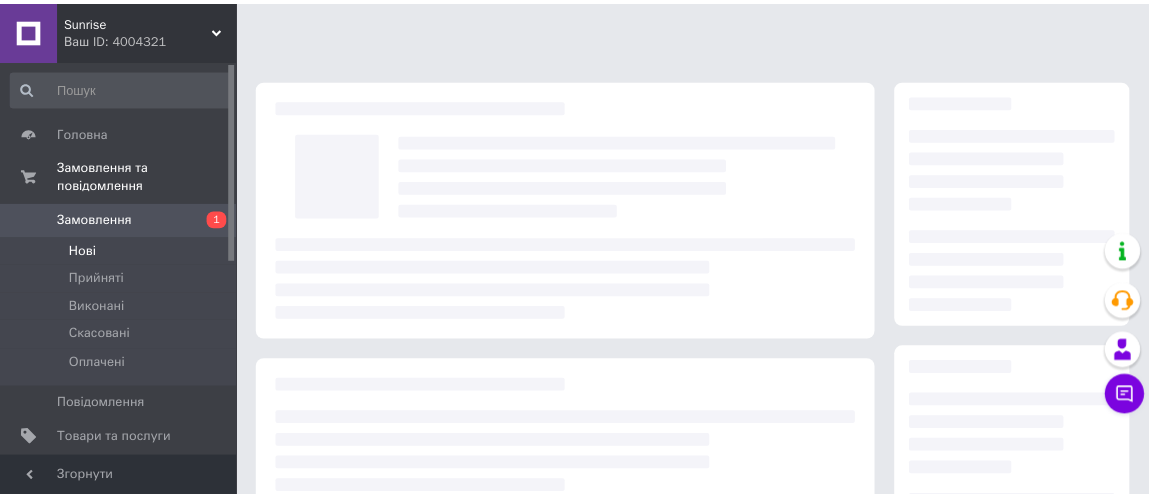 scroll, scrollTop: 0, scrollLeft: 0, axis: both 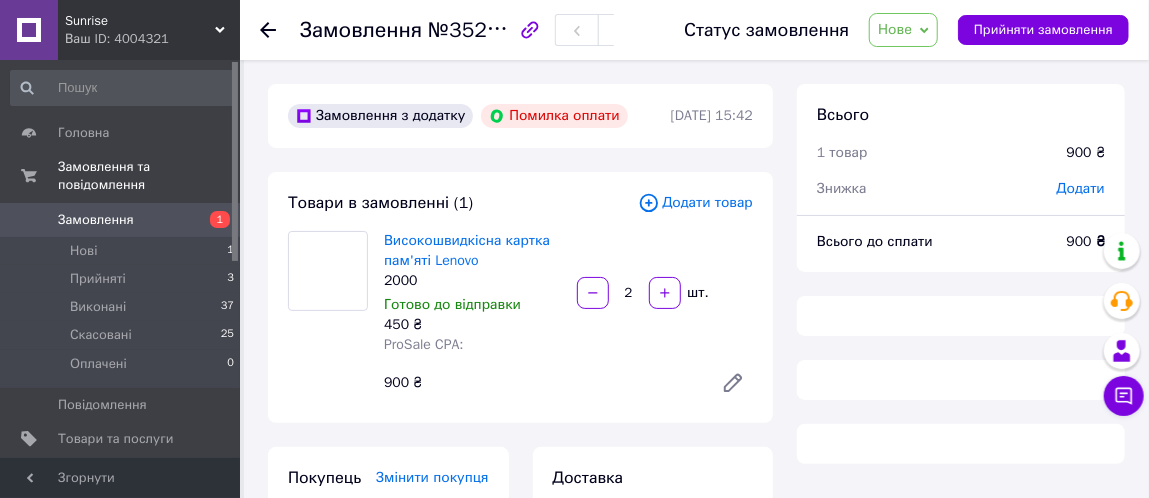 click on "Замовлення" at bounding box center (96, 220) 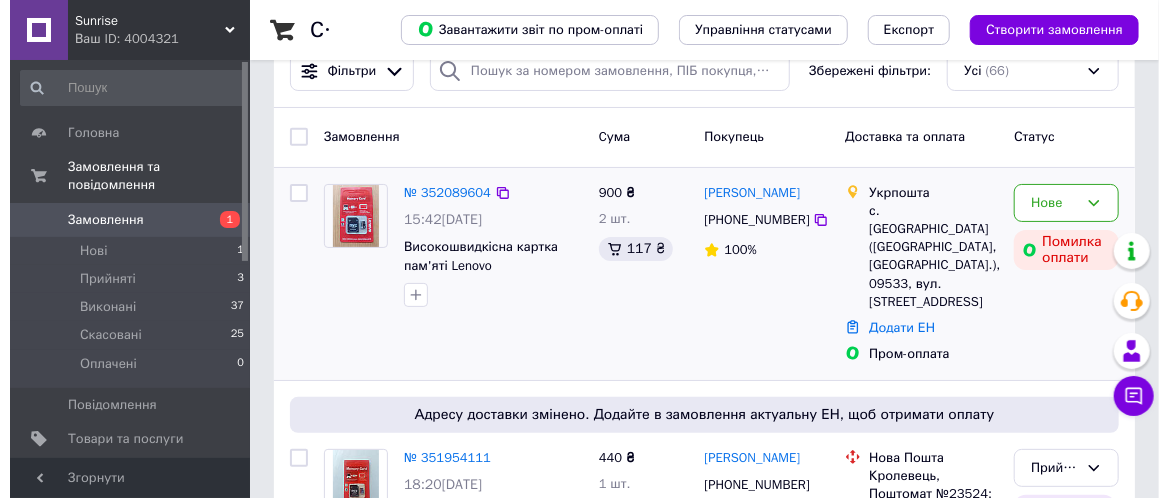 scroll, scrollTop: 0, scrollLeft: 0, axis: both 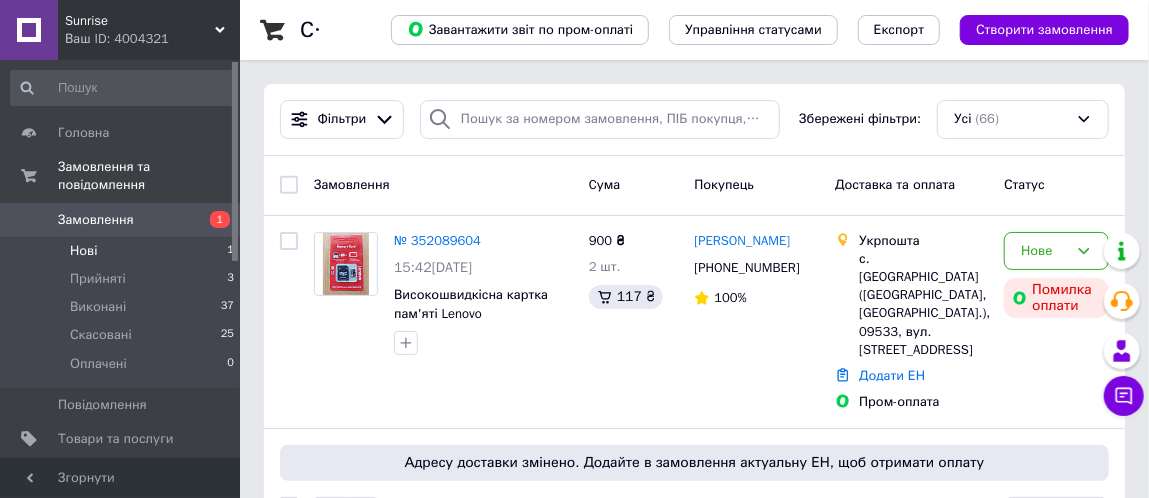click on "Нові 1" at bounding box center [123, 251] 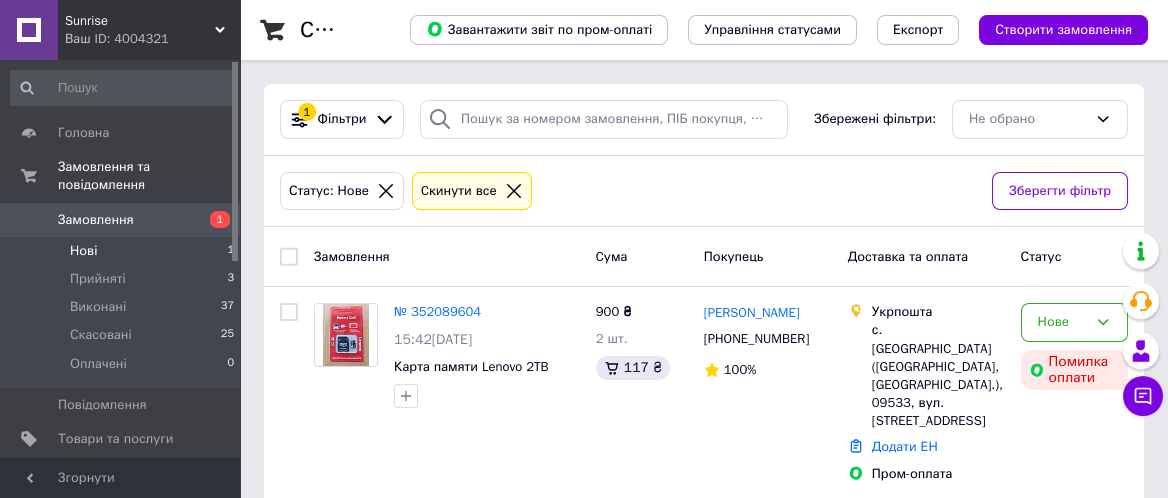 click on "Нові 1" at bounding box center (123, 251) 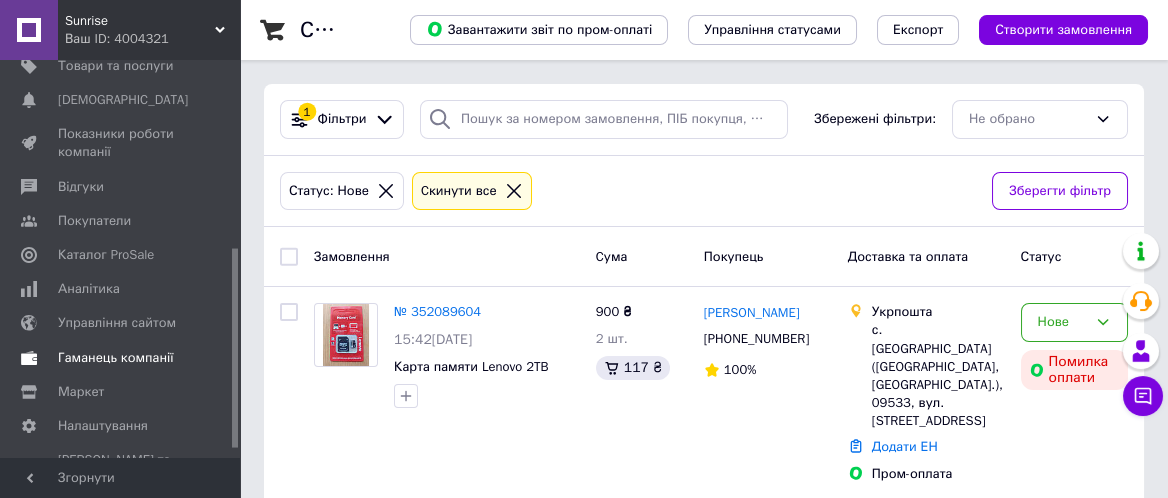 scroll, scrollTop: 375, scrollLeft: 0, axis: vertical 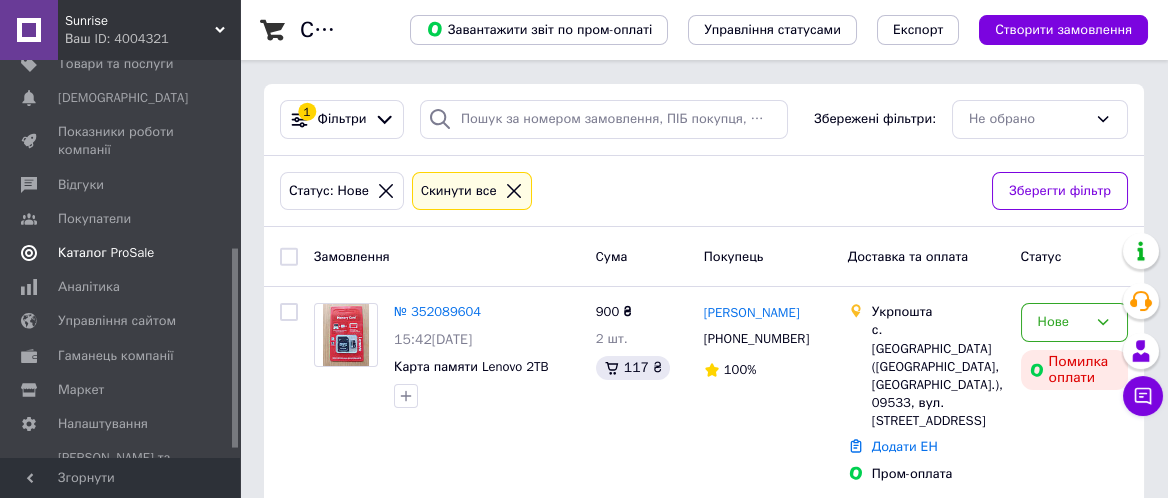 click on "Каталог ProSale" at bounding box center (106, 253) 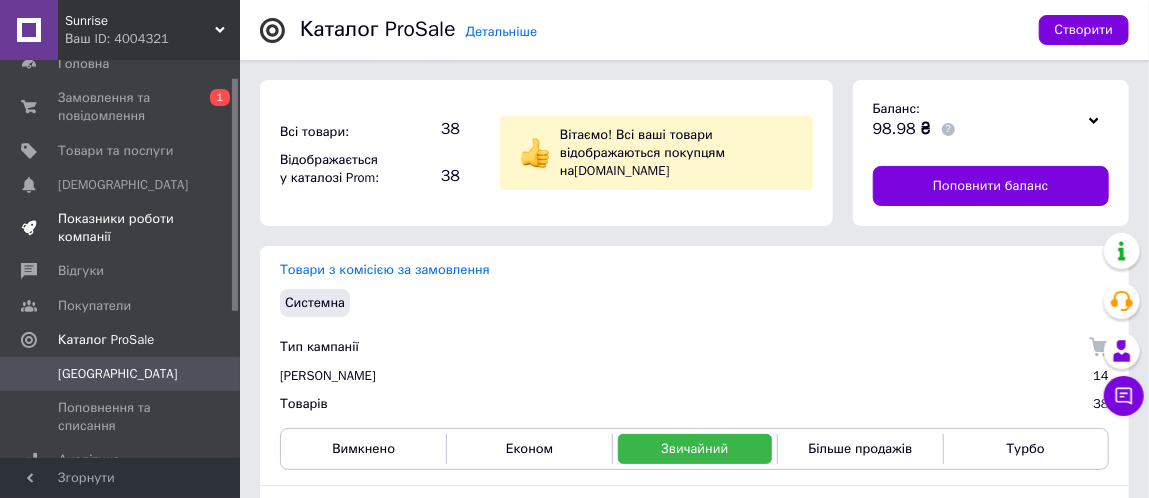 scroll, scrollTop: 0, scrollLeft: 0, axis: both 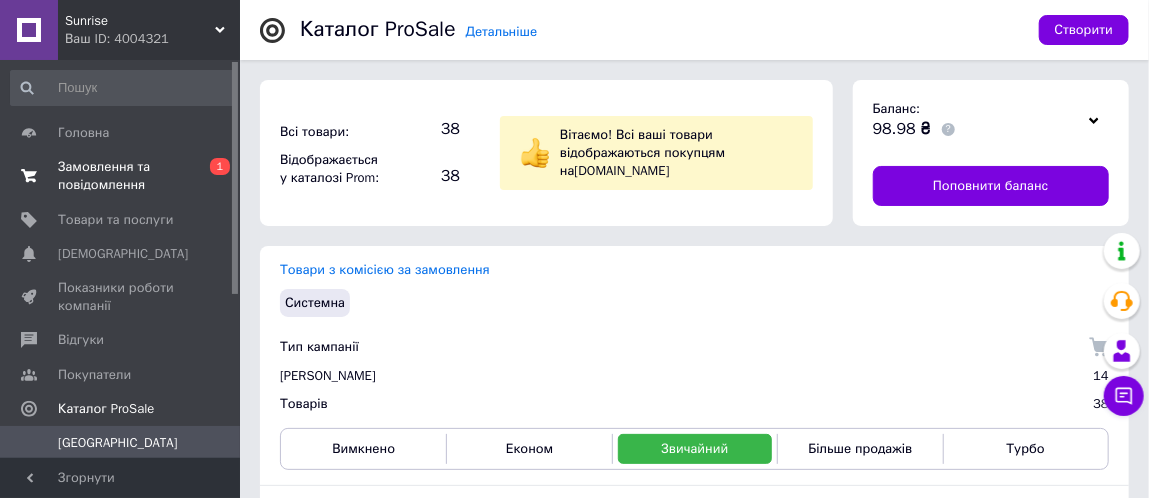 click on "Замовлення та повідомлення" at bounding box center [121, 176] 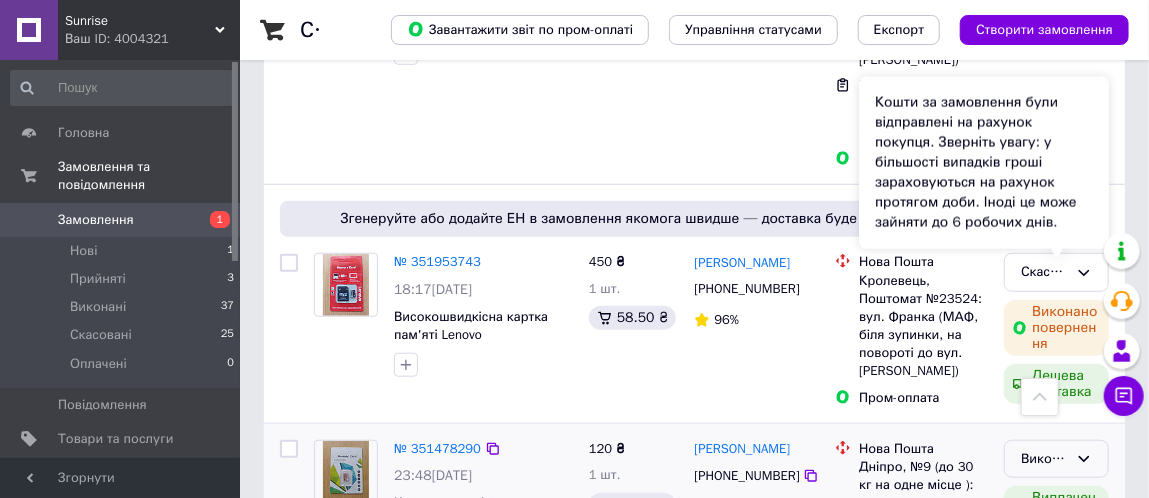 scroll, scrollTop: 625, scrollLeft: 0, axis: vertical 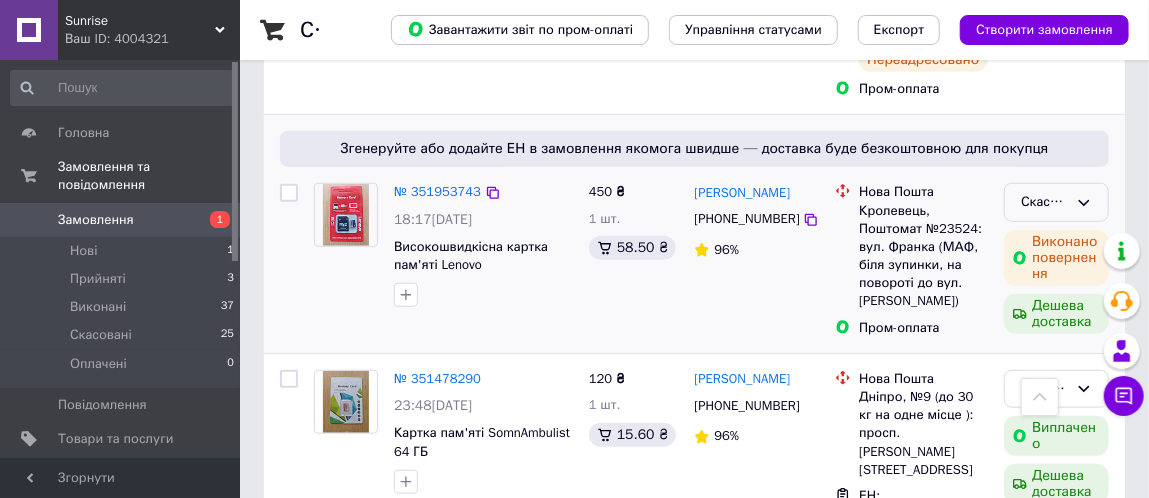 click 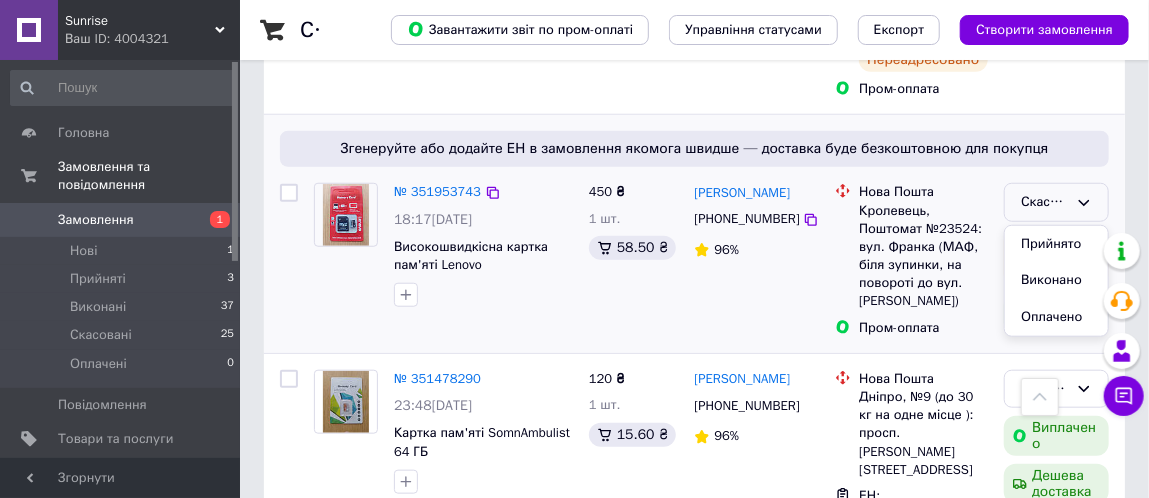 click on "Скасовано Прийнято Виконано Оплачено" at bounding box center [1056, 202] 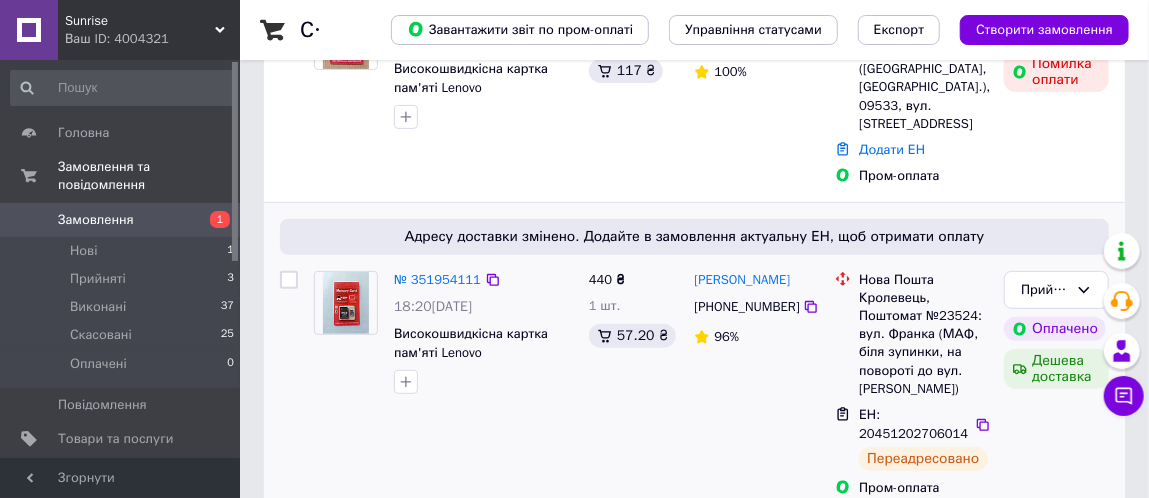 scroll, scrollTop: 250, scrollLeft: 0, axis: vertical 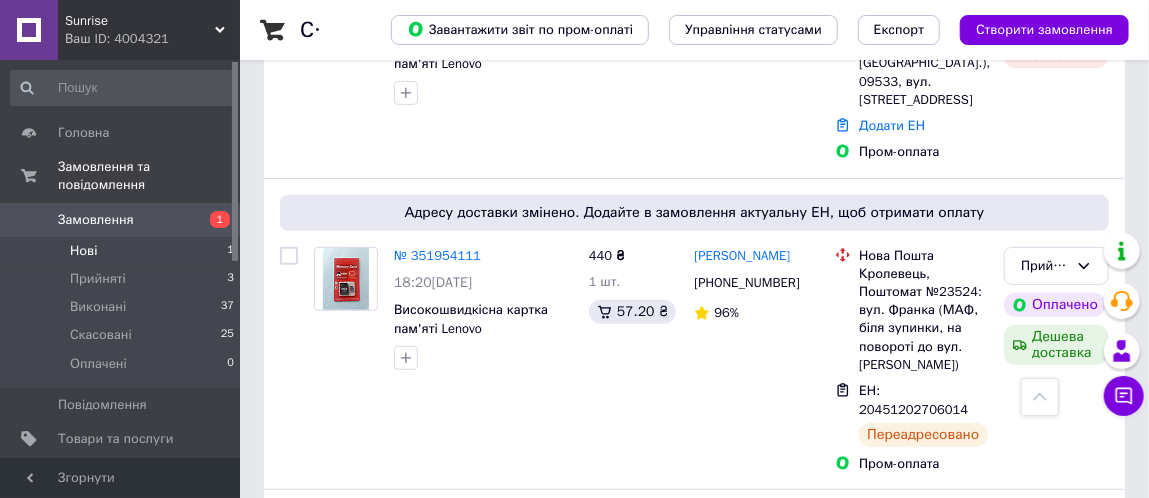click on "Нові 1" at bounding box center [123, 251] 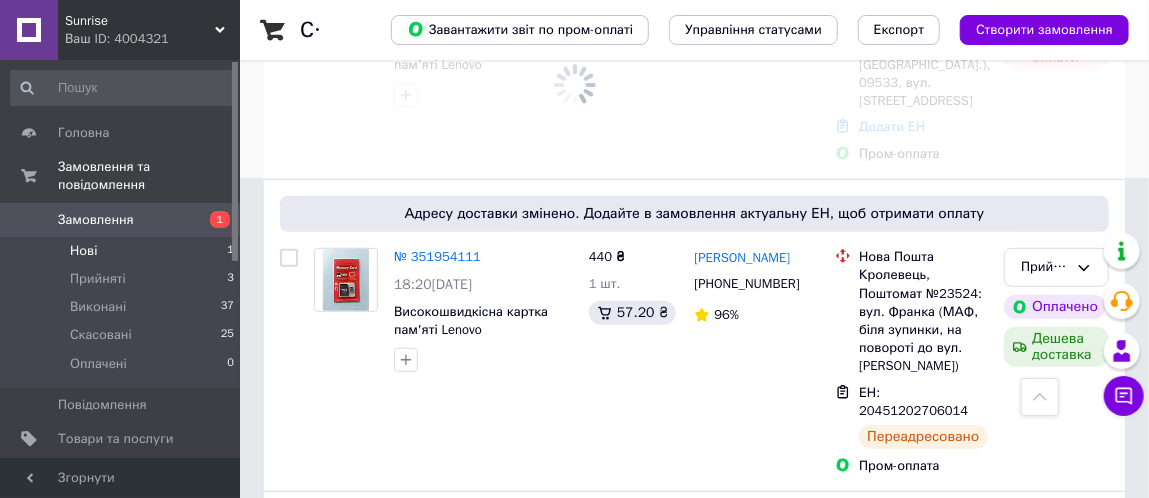scroll, scrollTop: 0, scrollLeft: 0, axis: both 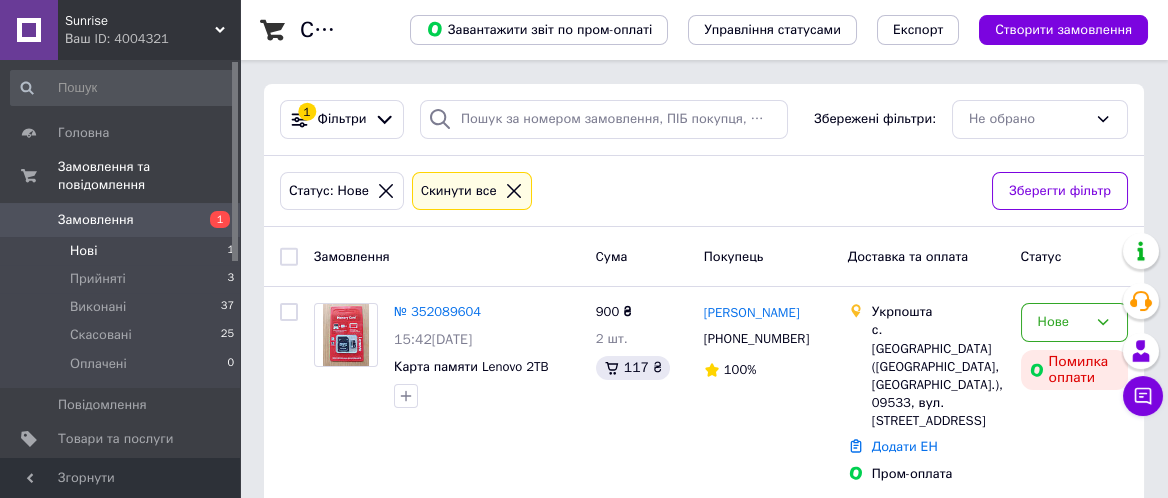 click on "Нові" at bounding box center (83, 251) 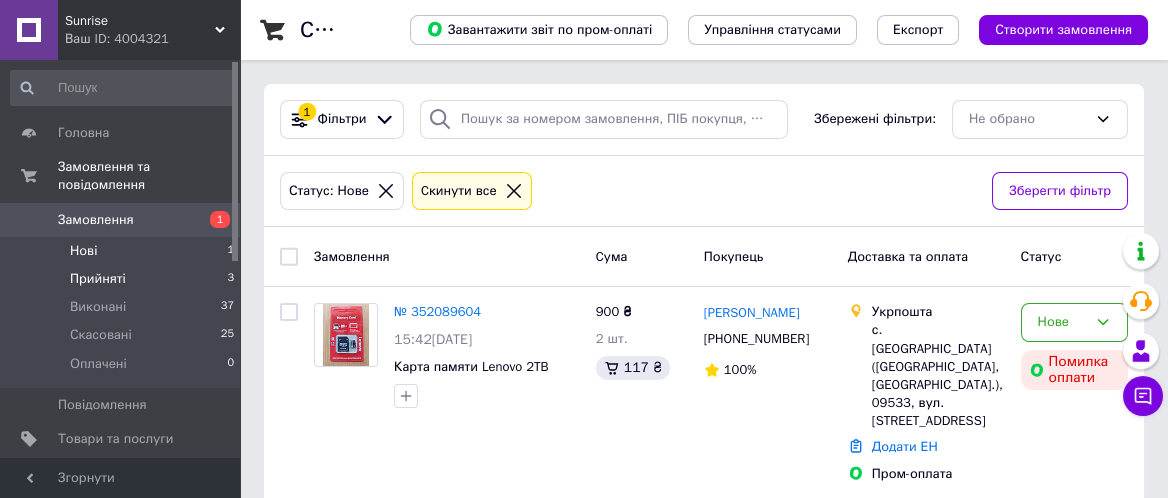 click on "Прийняті" at bounding box center [98, 279] 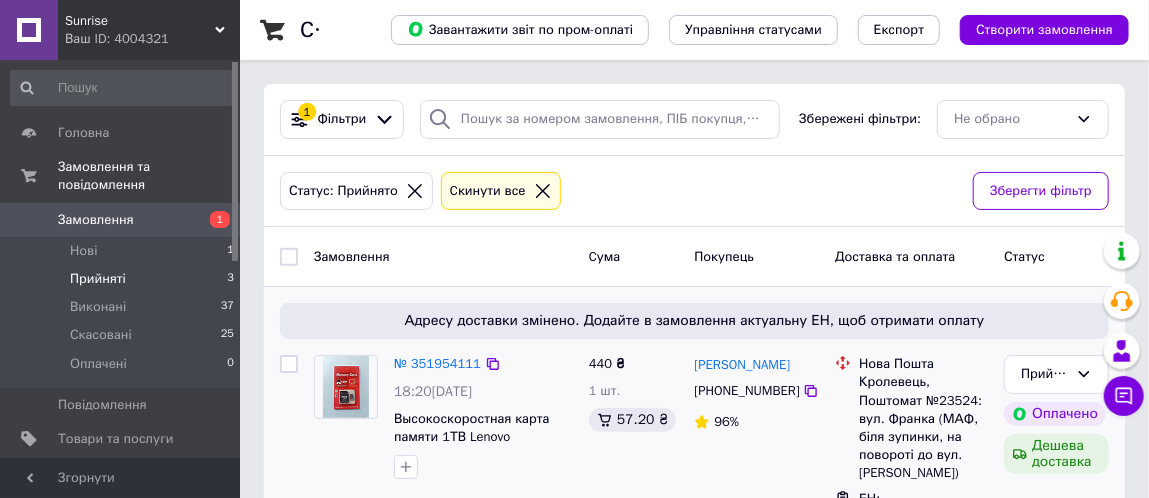 scroll, scrollTop: 125, scrollLeft: 0, axis: vertical 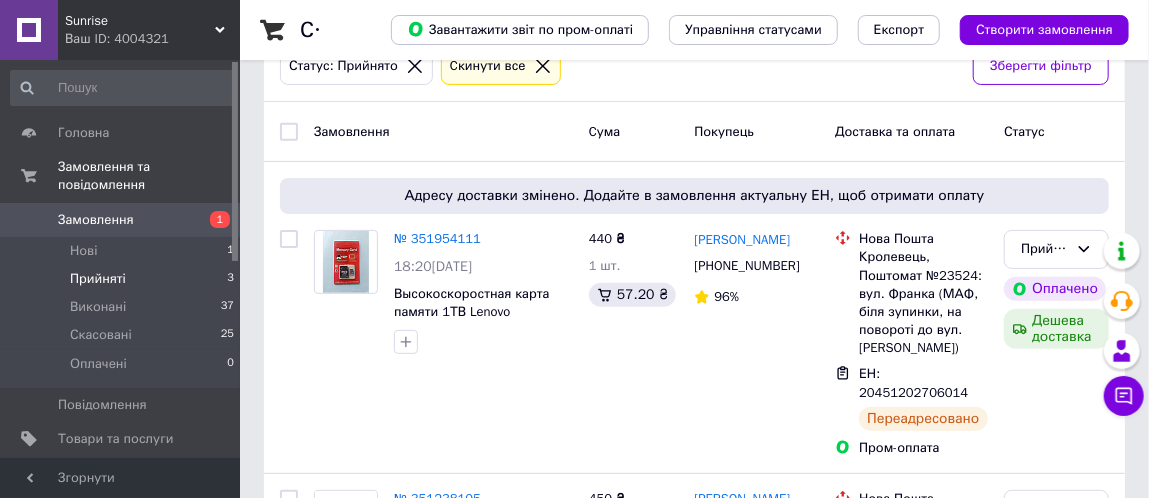 click on "Прийняті" at bounding box center (98, 279) 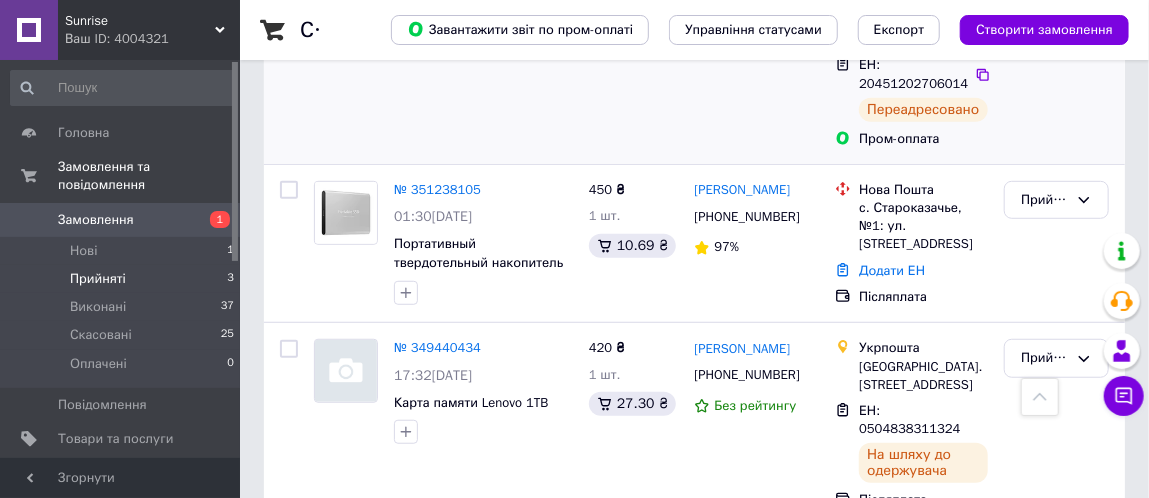 scroll, scrollTop: 480, scrollLeft: 0, axis: vertical 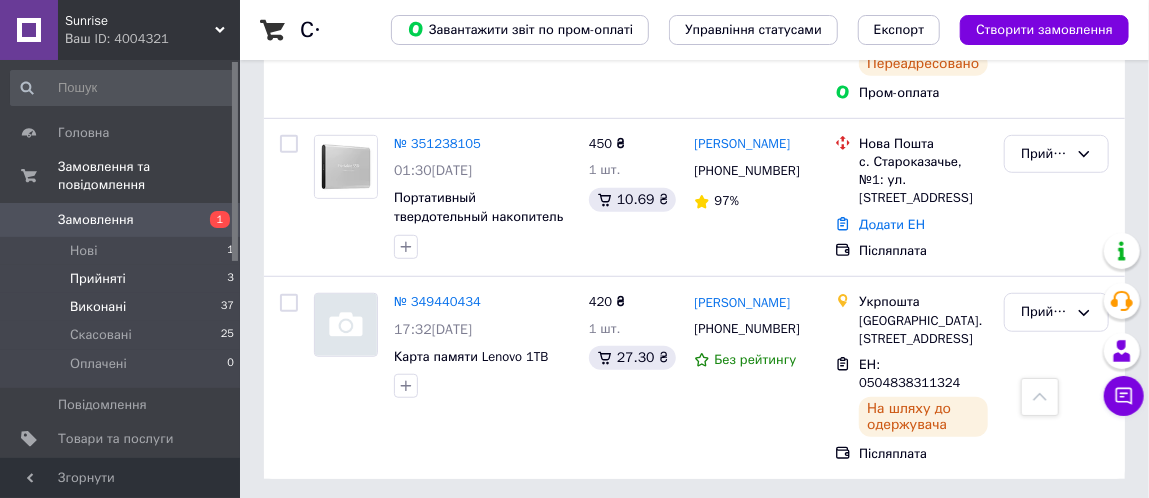 click on "Виконані 37" at bounding box center (123, 307) 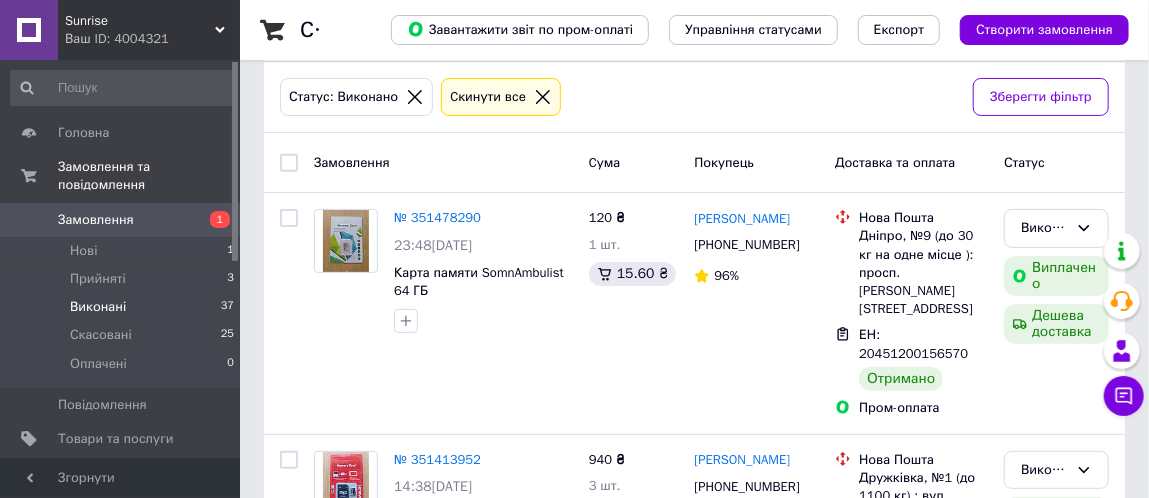 scroll, scrollTop: 125, scrollLeft: 0, axis: vertical 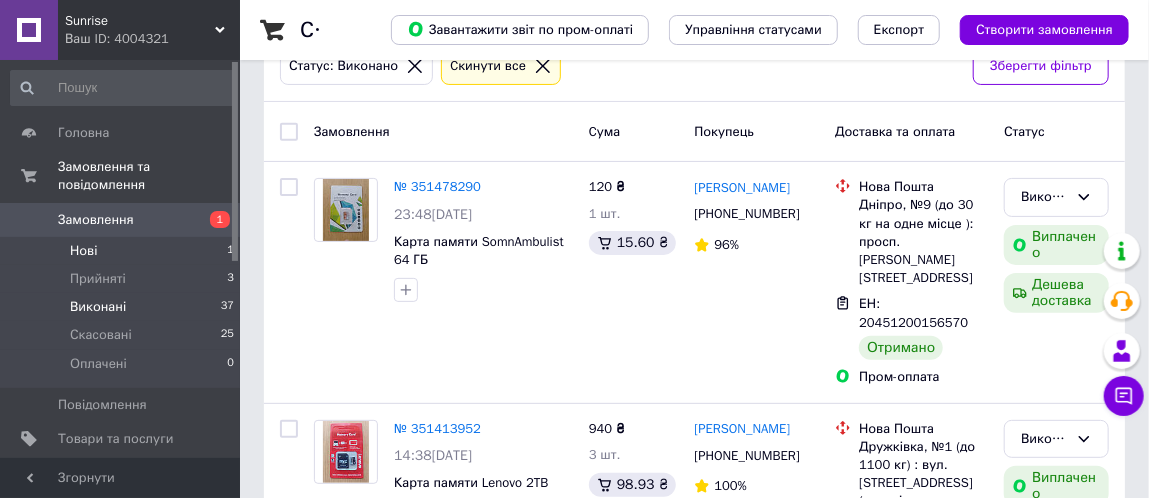 click on "Нові 1" at bounding box center [123, 251] 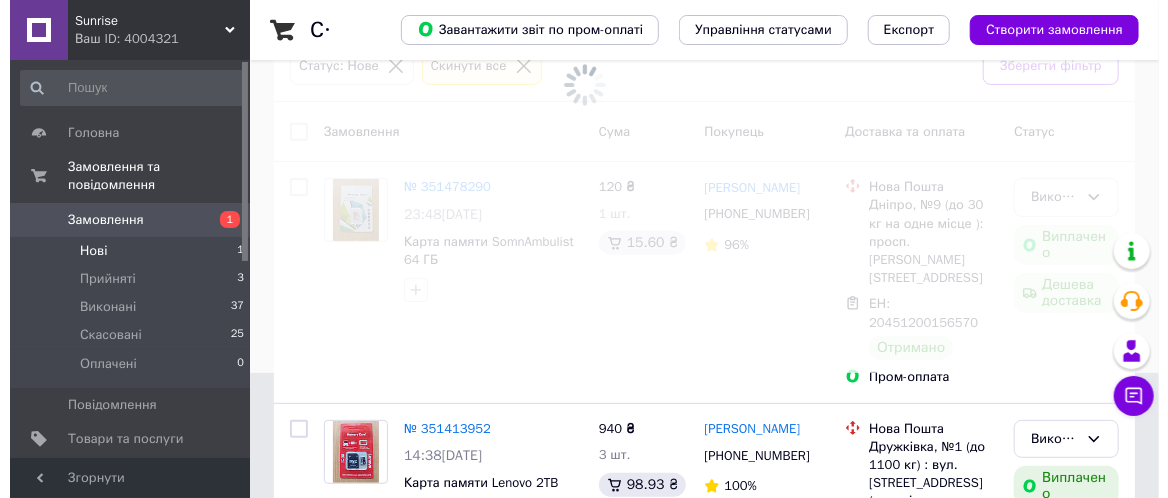 scroll, scrollTop: 0, scrollLeft: 0, axis: both 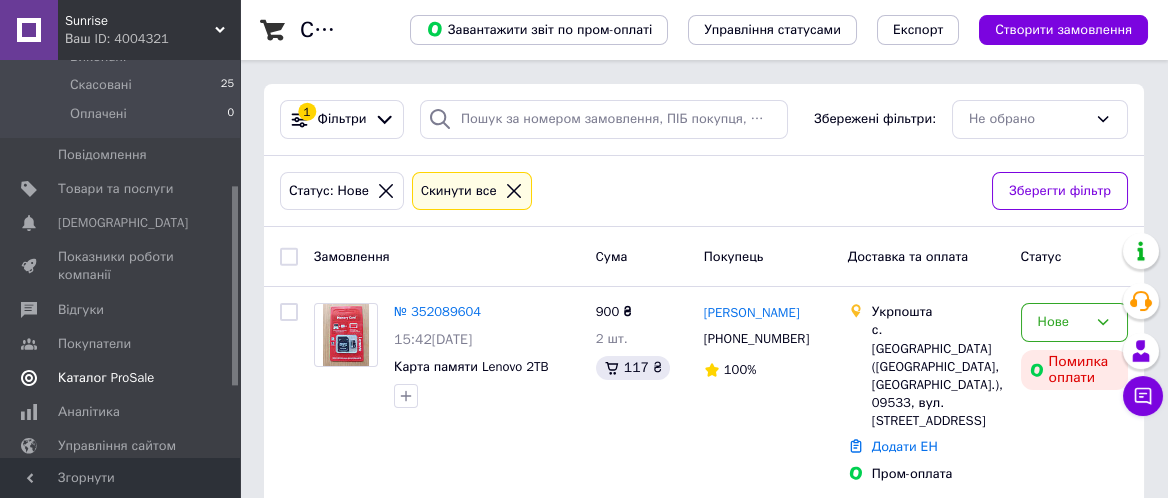 click on "Каталог ProSale" at bounding box center (106, 378) 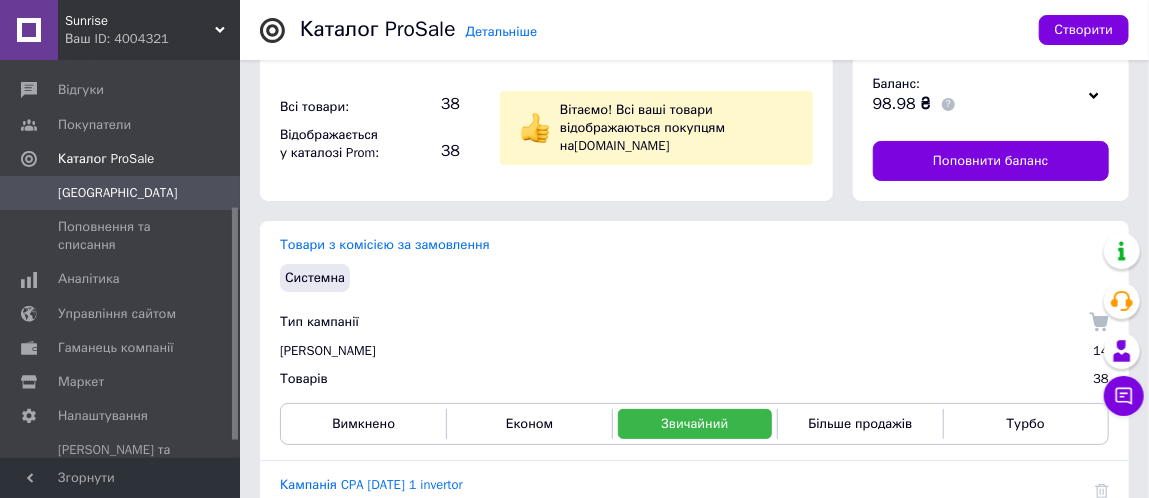 scroll, scrollTop: 0, scrollLeft: 0, axis: both 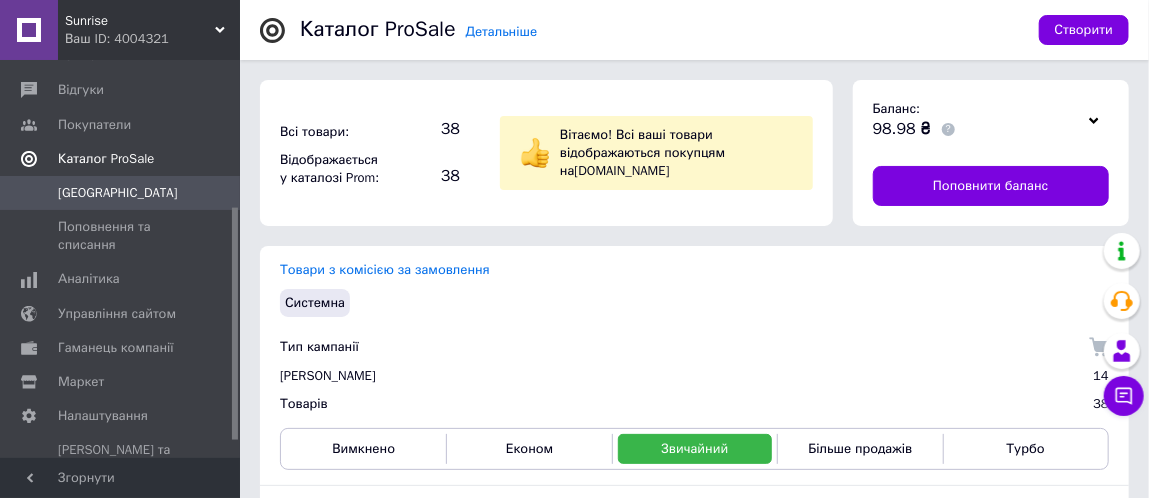 click on "Каталог ProSale" at bounding box center (106, 159) 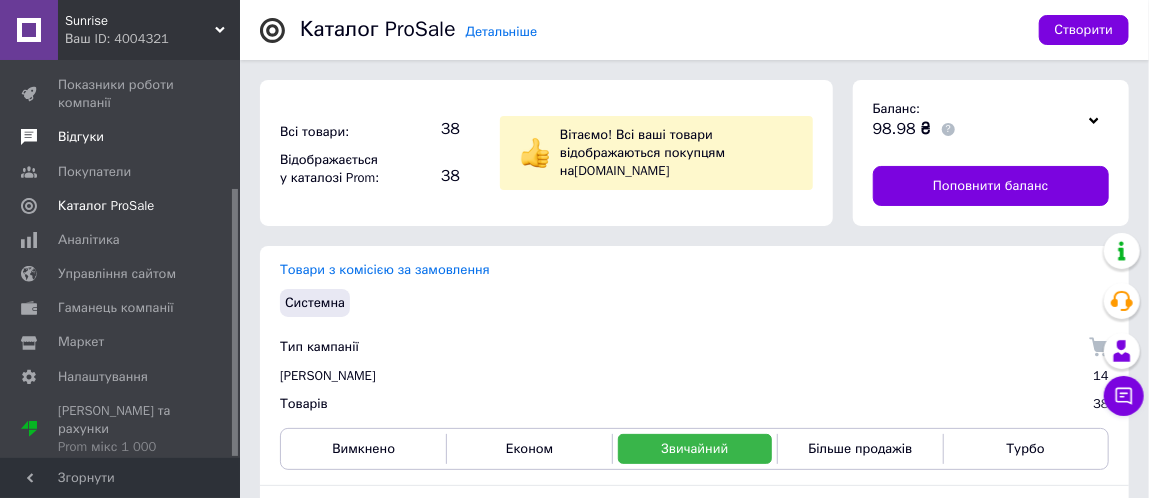 scroll, scrollTop: 191, scrollLeft: 0, axis: vertical 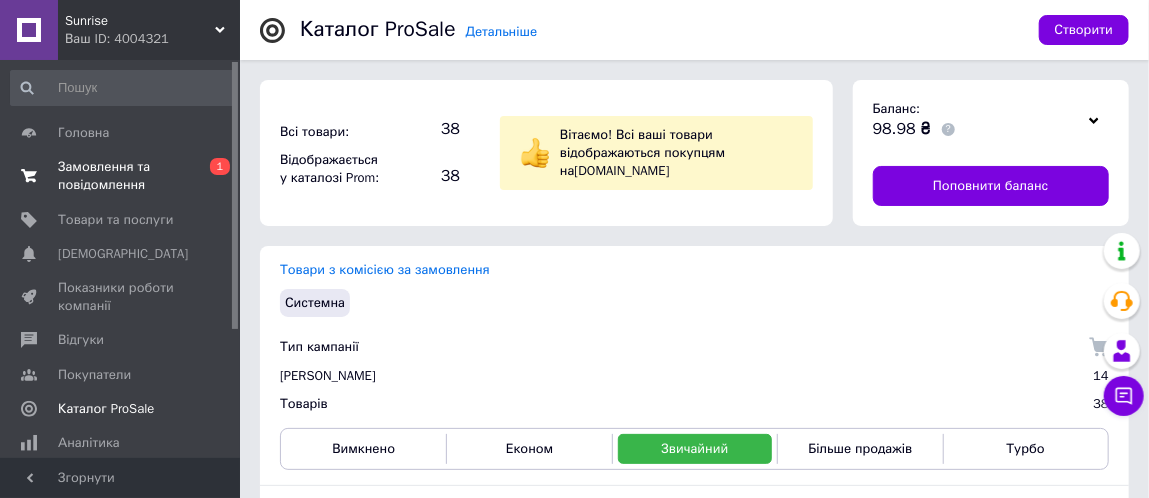 click on "Замовлення та повідомлення" at bounding box center (121, 176) 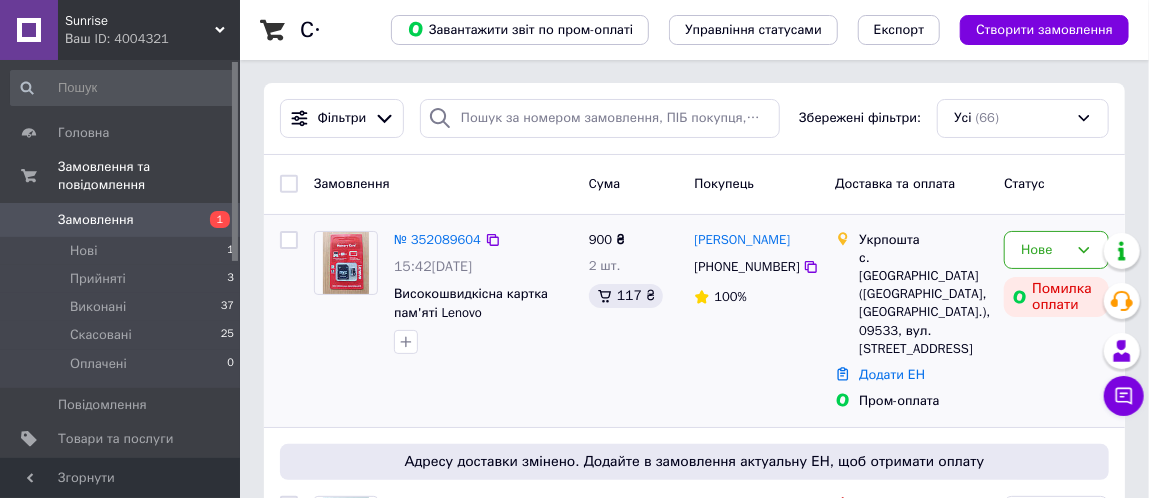 scroll, scrollTop: 0, scrollLeft: 0, axis: both 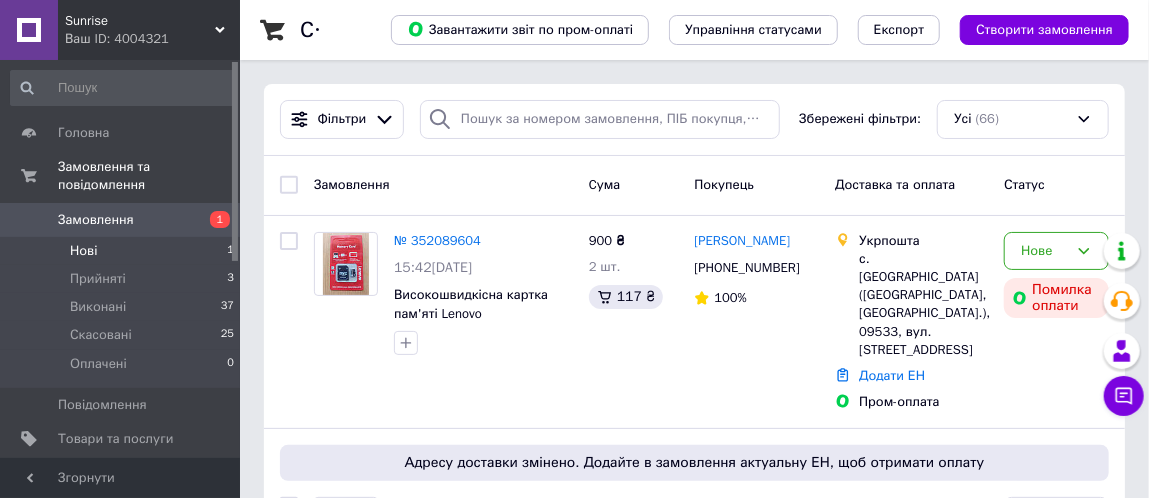 click on "Нові 1" at bounding box center [123, 251] 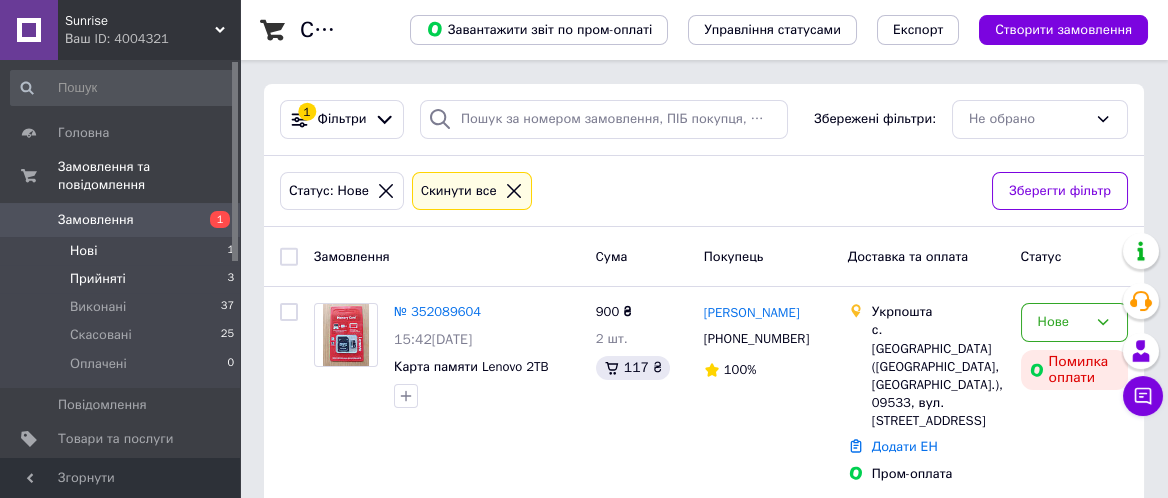 click on "Прийняті 3" at bounding box center (123, 279) 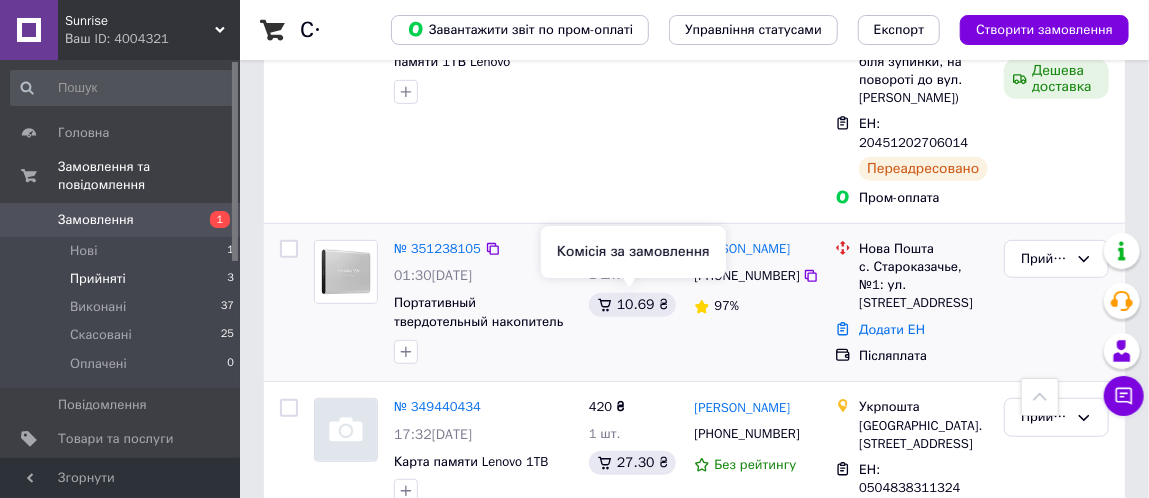 scroll, scrollTop: 480, scrollLeft: 0, axis: vertical 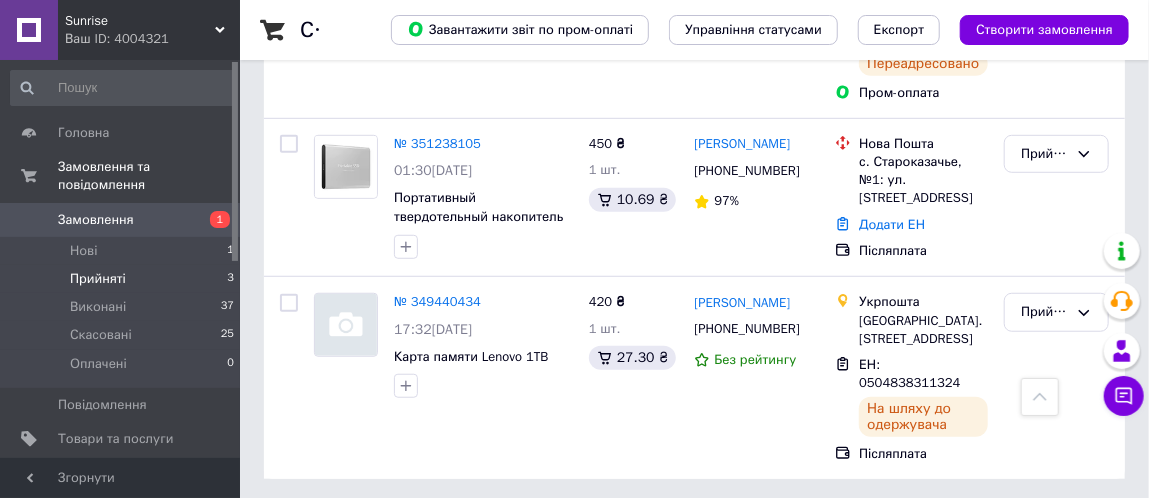 click on "Прийняті" at bounding box center (98, 279) 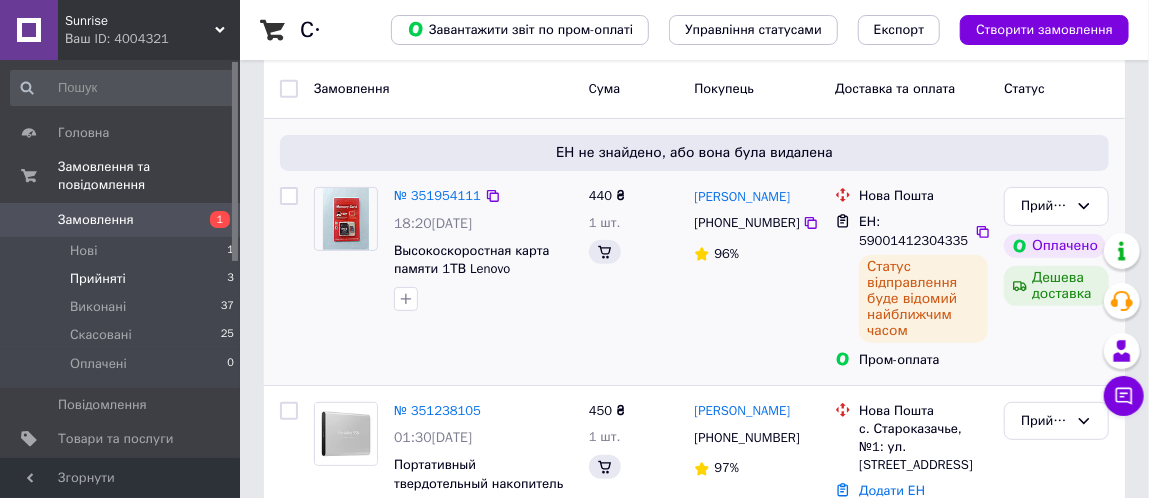 scroll, scrollTop: 171, scrollLeft: 0, axis: vertical 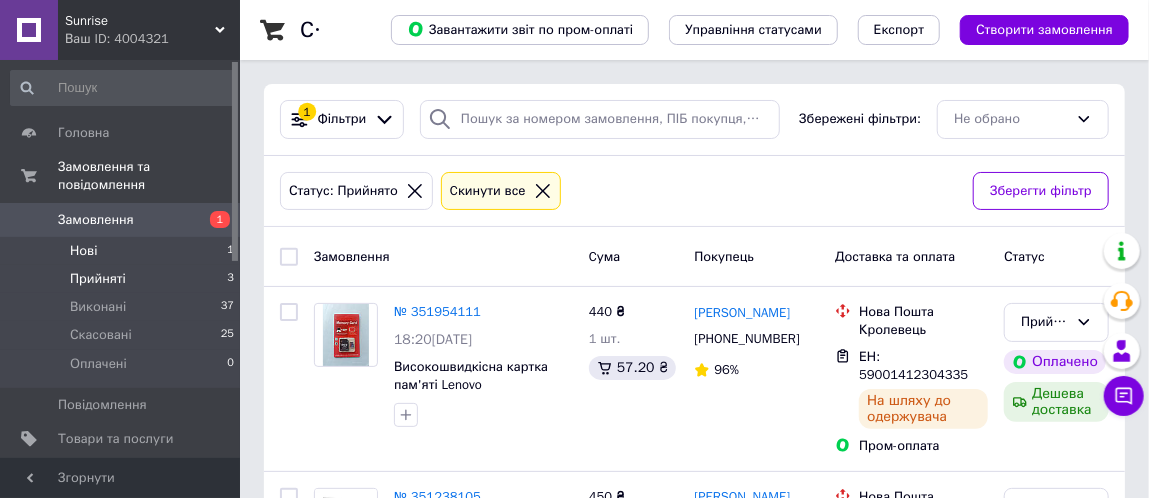 click on "Нові 1" at bounding box center [123, 251] 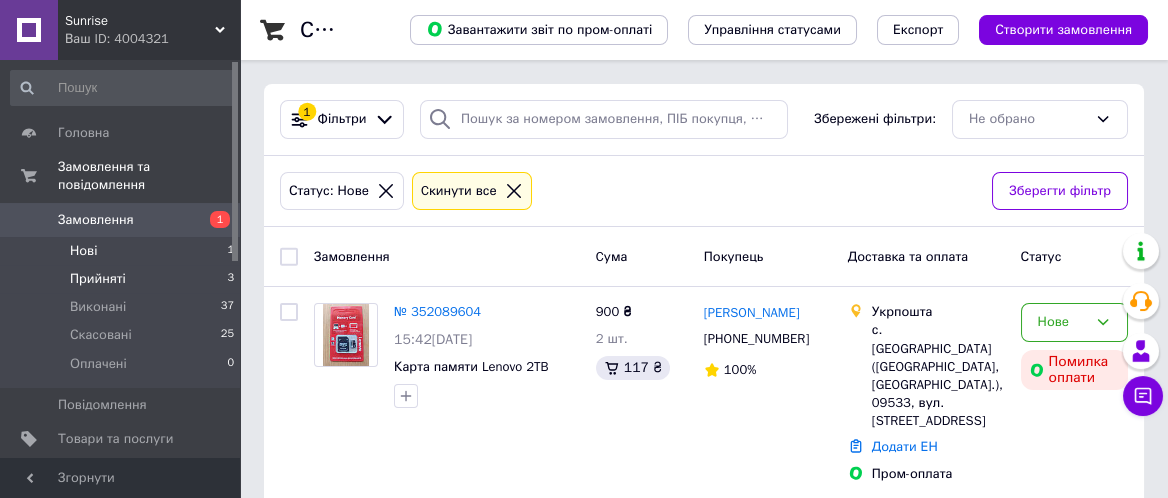 click on "Прийняті 3" at bounding box center (123, 279) 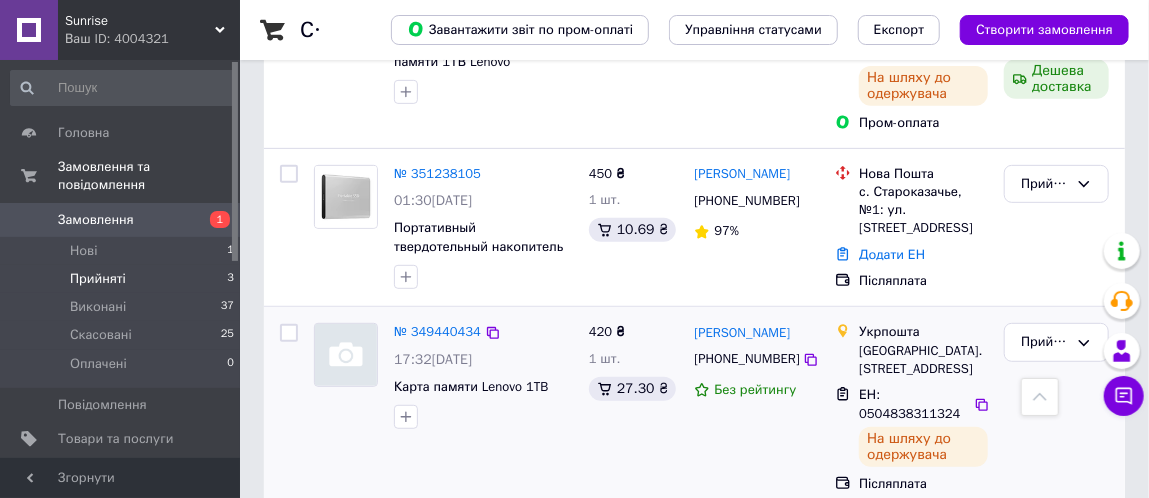 scroll, scrollTop: 353, scrollLeft: 0, axis: vertical 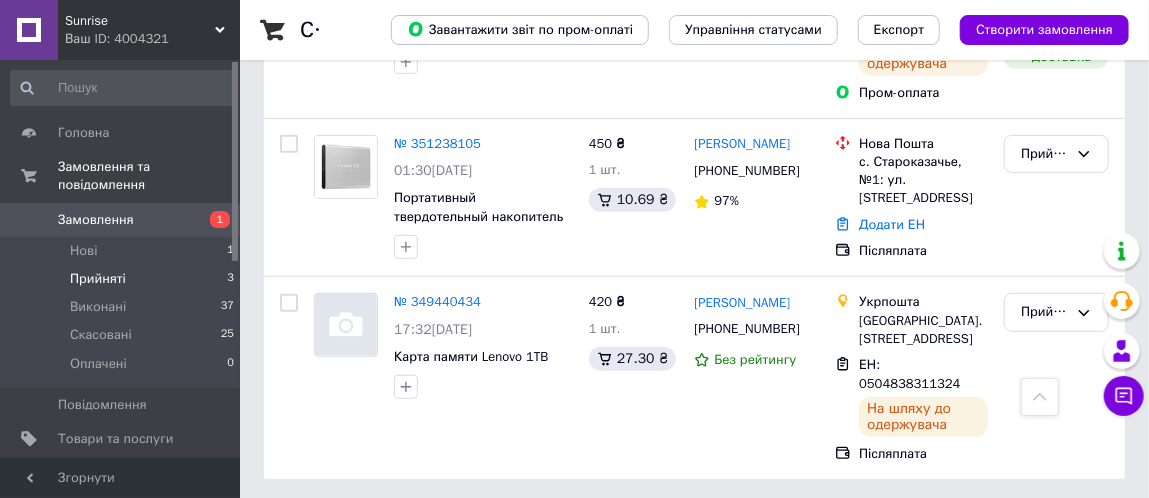 click on "Прийняті 3" at bounding box center (123, 279) 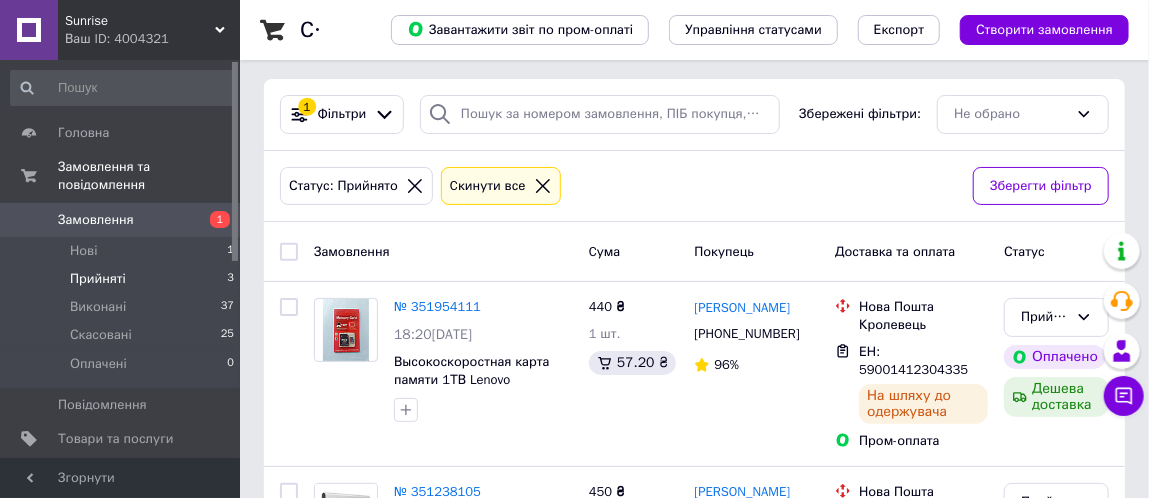 scroll, scrollTop: 0, scrollLeft: 0, axis: both 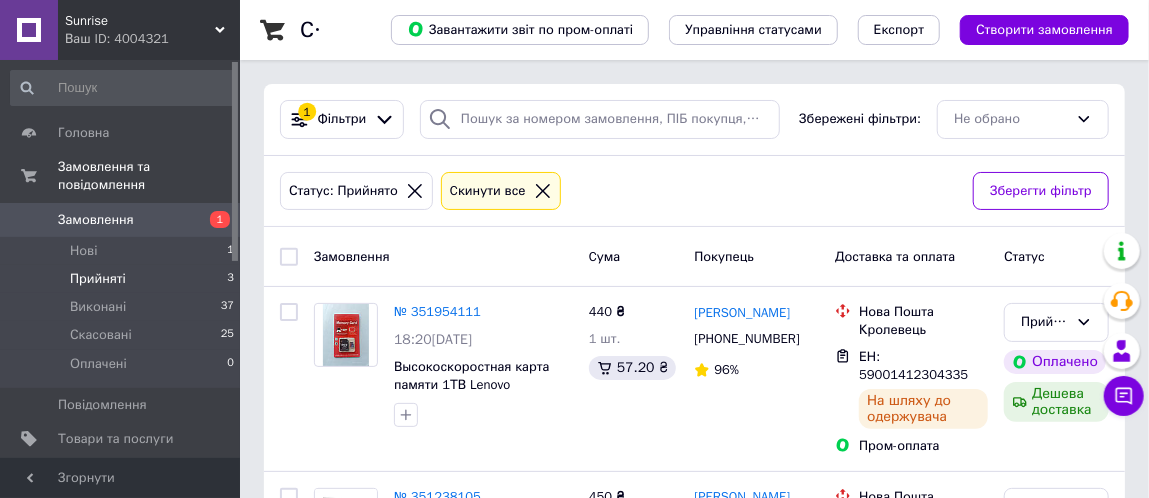 click on "Прийняті 3" at bounding box center (123, 279) 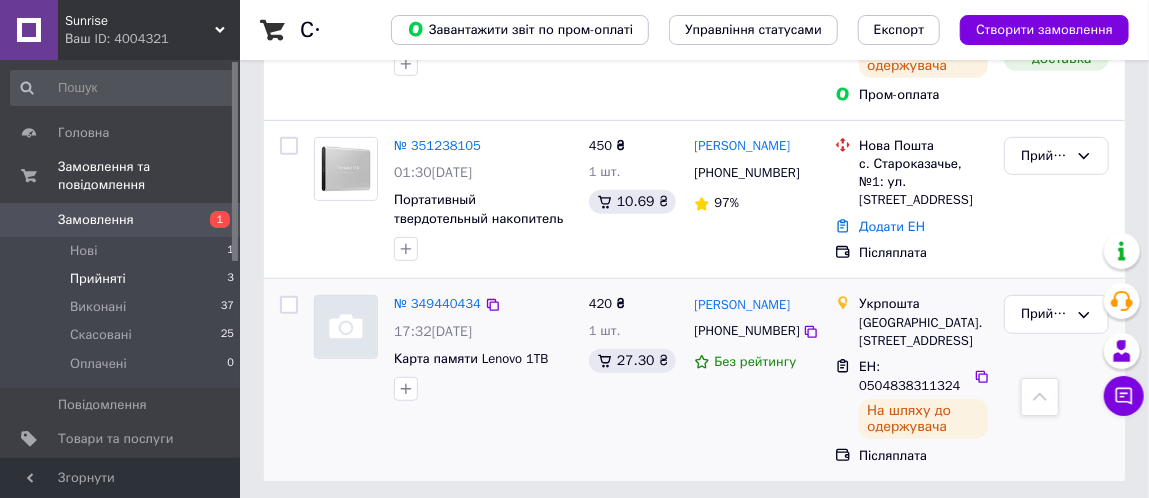 scroll, scrollTop: 353, scrollLeft: 0, axis: vertical 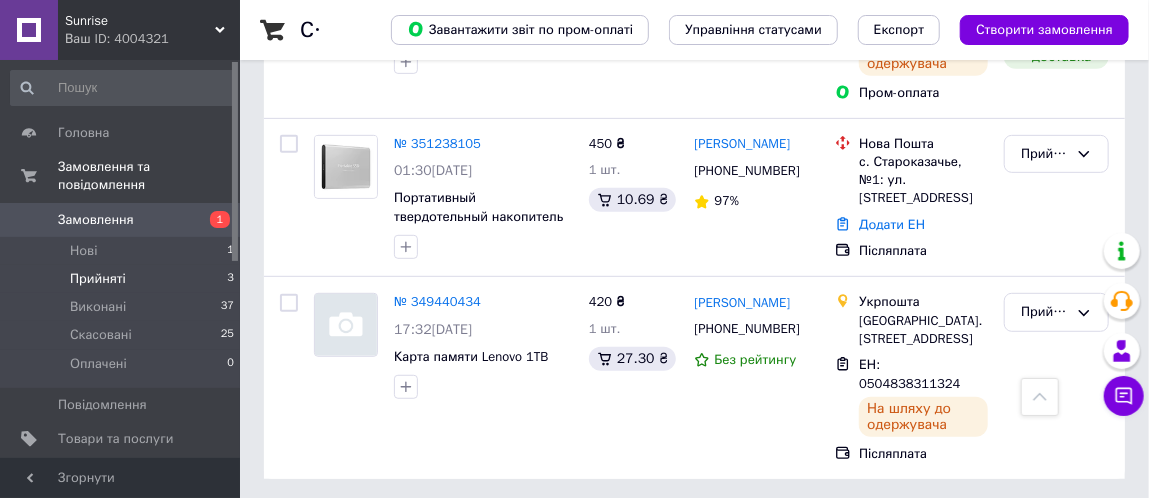 click on "Замовлення" at bounding box center (96, 220) 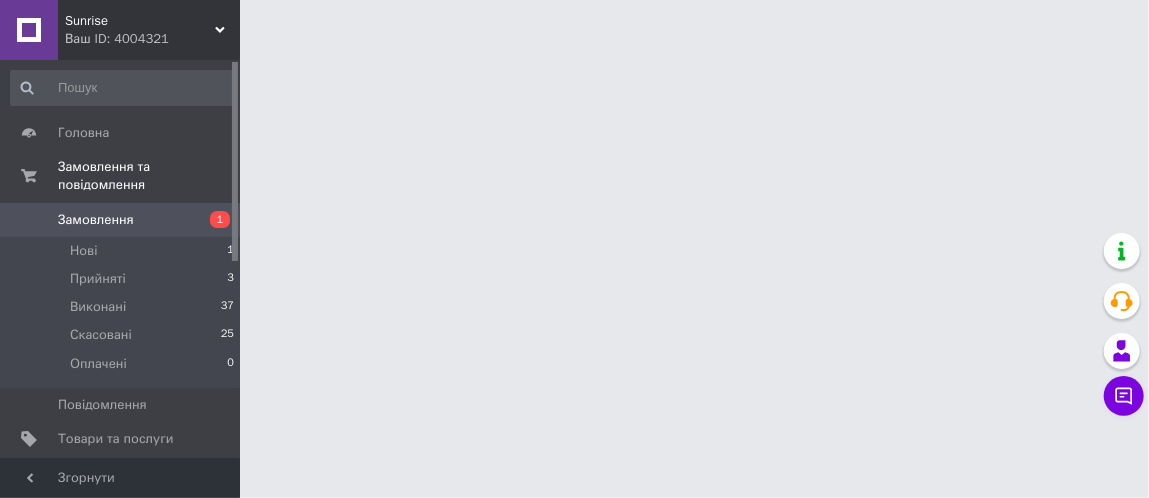 scroll, scrollTop: 0, scrollLeft: 0, axis: both 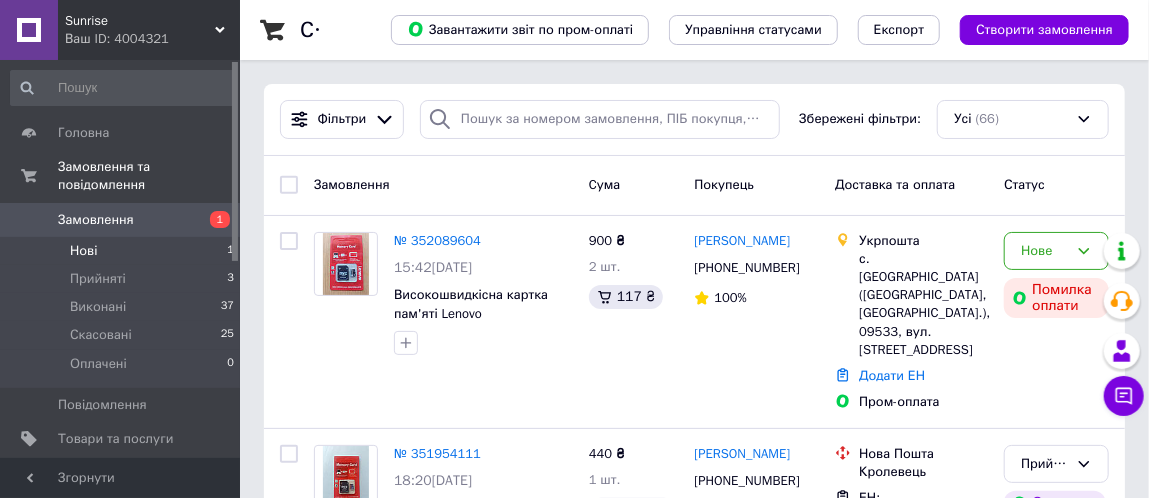 click on "Нові 1" at bounding box center (123, 251) 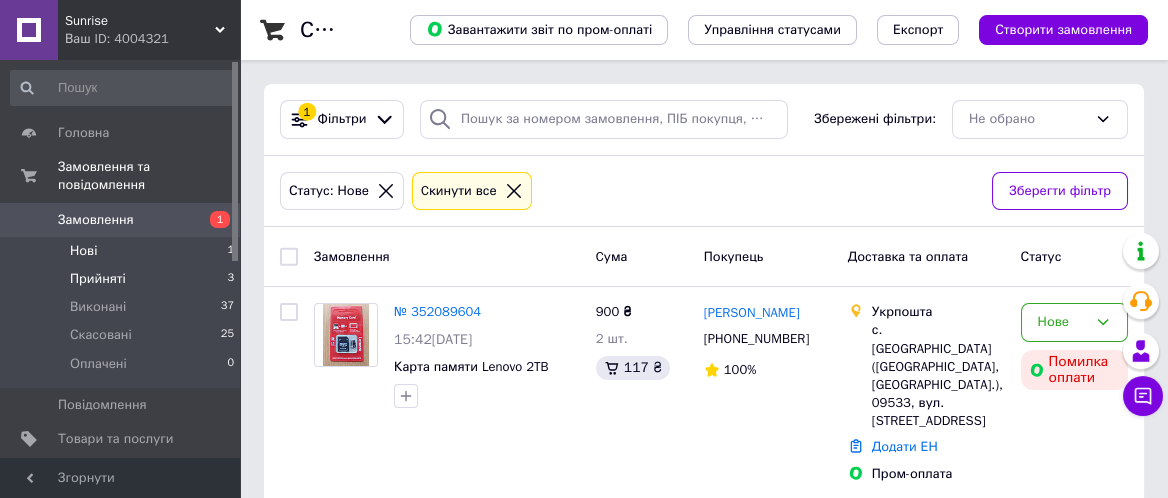 click on "Прийняті" at bounding box center (98, 279) 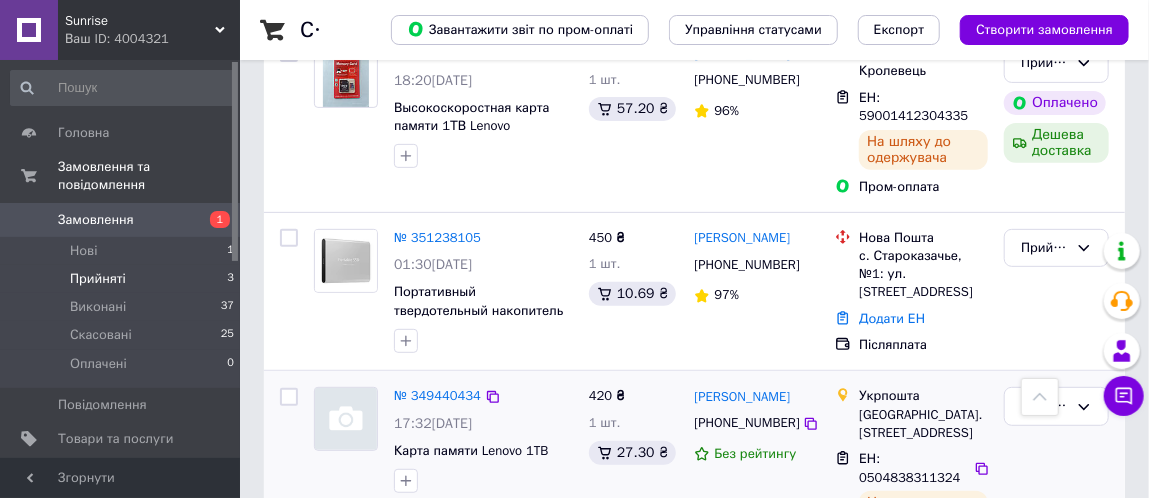scroll, scrollTop: 228, scrollLeft: 0, axis: vertical 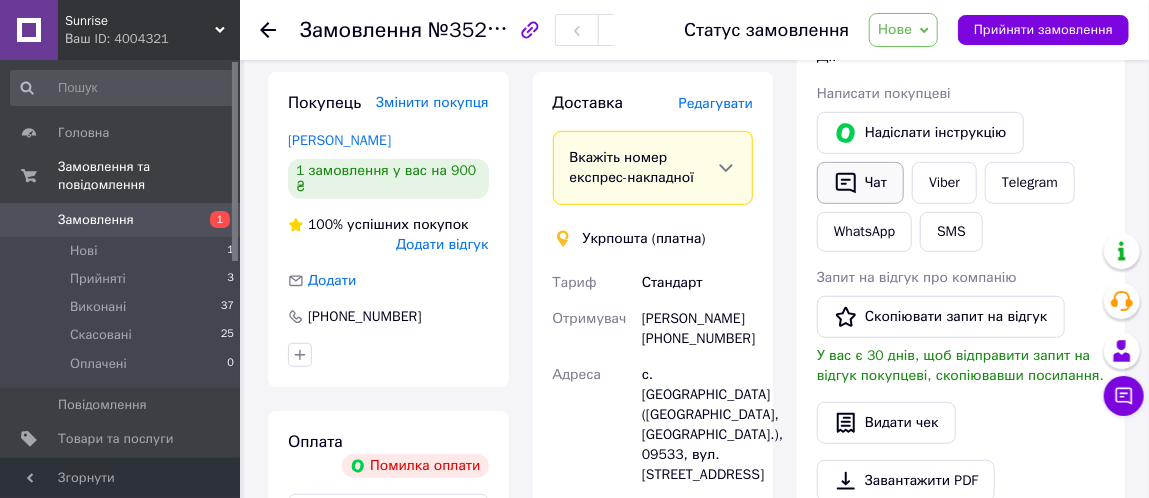click on "Чат" at bounding box center [860, 183] 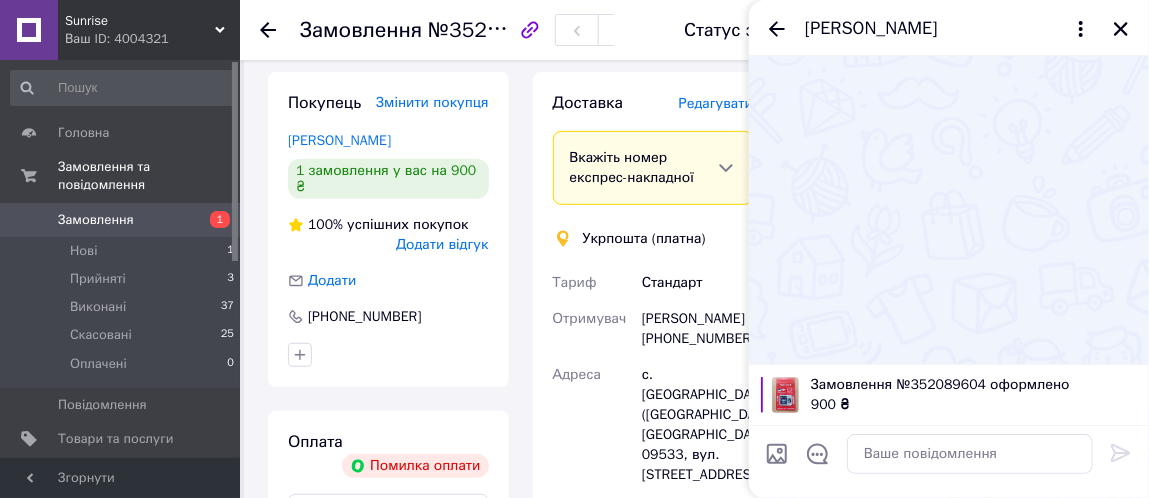 click on "Доставка Редагувати Вкажіть номер експрес-накладної Обов'язково введіть номер експрес-накладної,
якщо створювали її не на цій сторінці. У разі,
якщо номер ЕН не буде доданий, ми не зможемо
виплатити гроші за замовлення Мобільний номер покупця (із замовлення) повинен відповідати номеру отримувача за накладною Укрпошта (платна) Тариф Стандарт Отримувач Оксана Федякова +380937817549 Адреса с. Калинове (Київська обл., Білоцерківський р-н.), 09533, вул. Молодіжна, 3 Платник Отримувач Оціночна вартість 900 ₴ Передати номер або Створити ярлик Тариф     * Стандарт Платник" at bounding box center [653, 435] 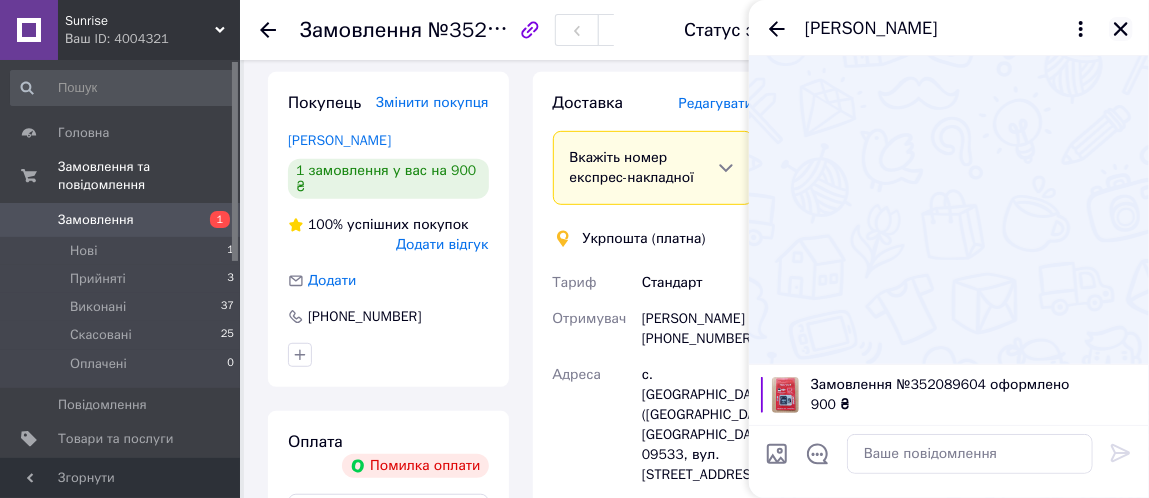 click 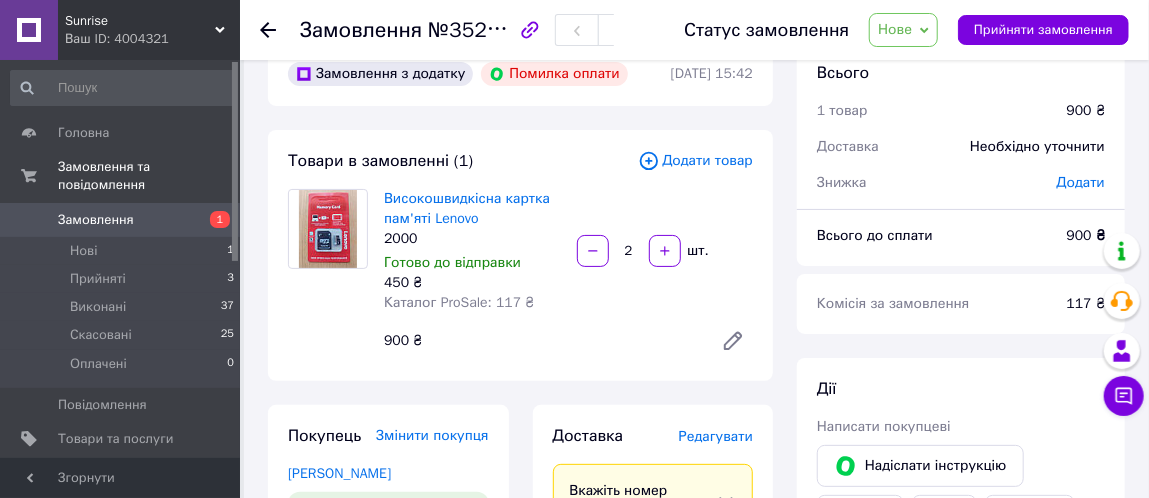 scroll, scrollTop: 0, scrollLeft: 0, axis: both 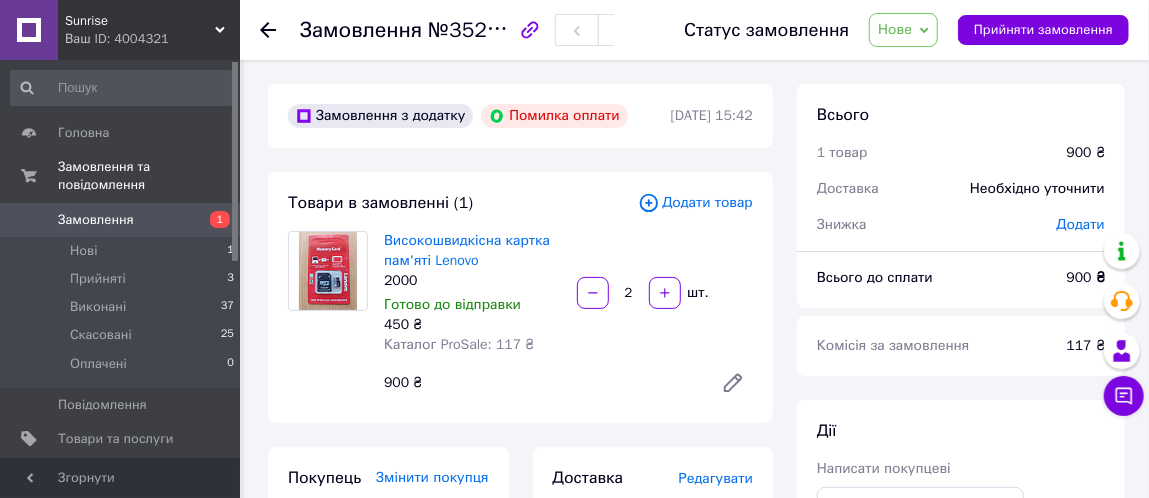 click 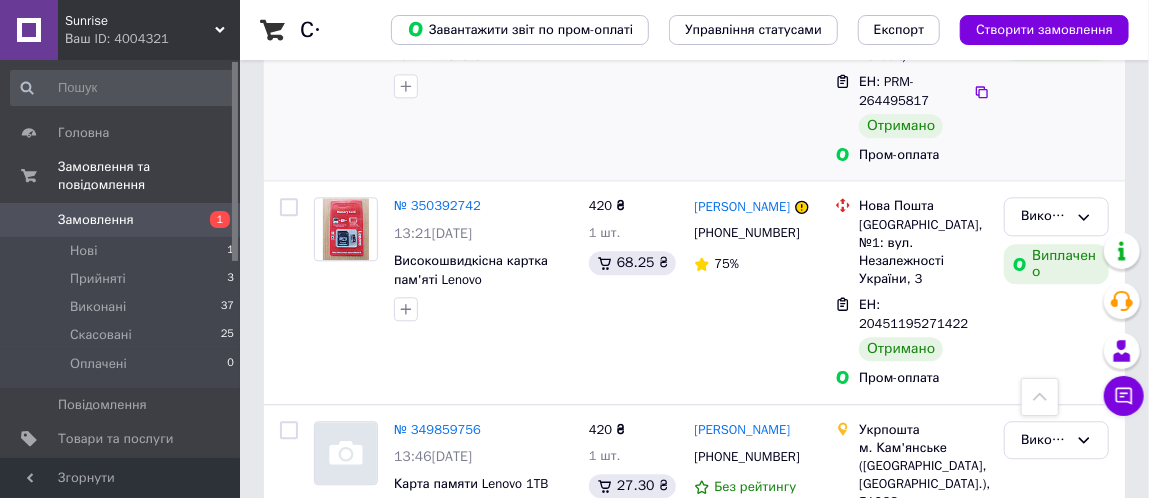 scroll, scrollTop: 1625, scrollLeft: 0, axis: vertical 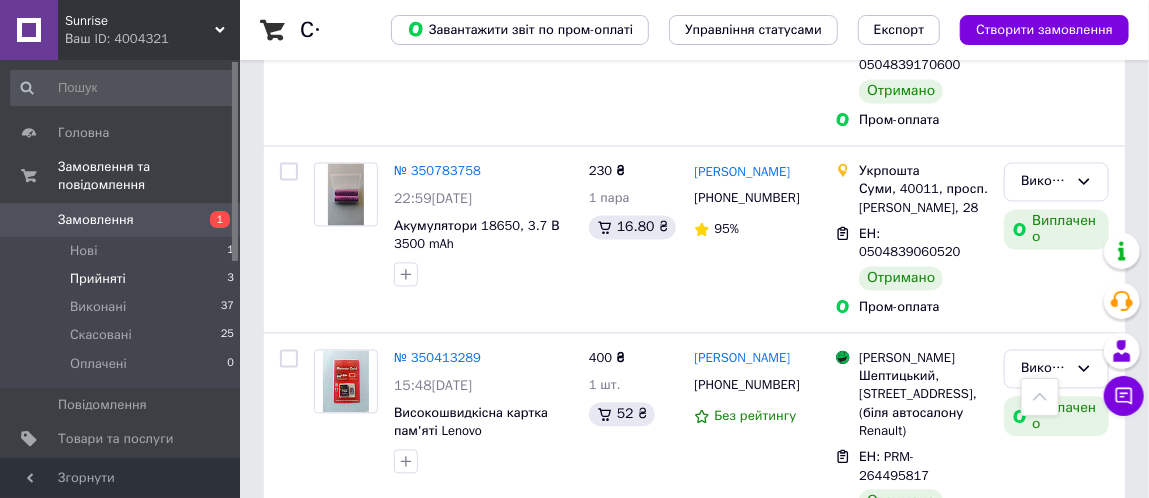 click on "Прийняті" at bounding box center [98, 279] 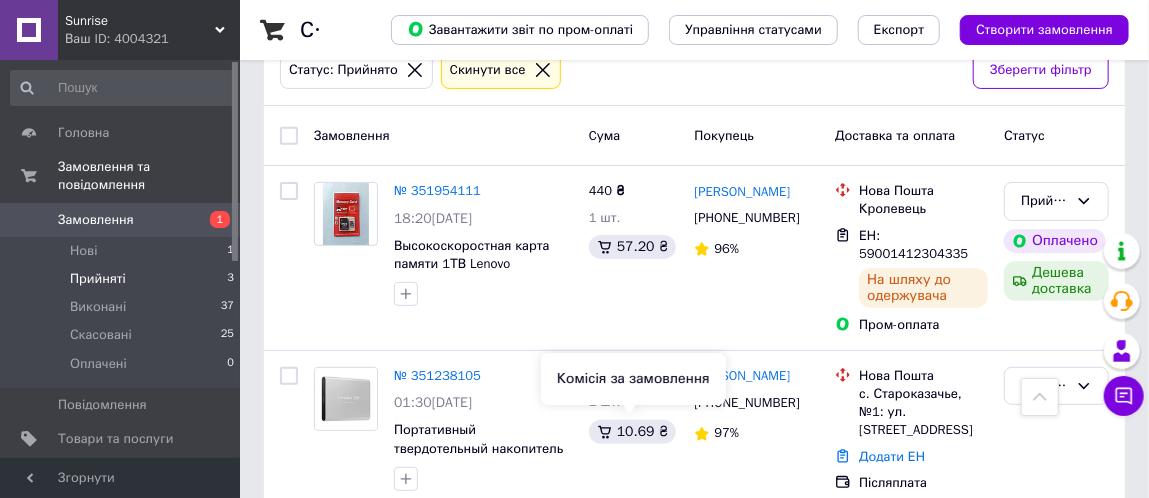 scroll, scrollTop: 0, scrollLeft: 0, axis: both 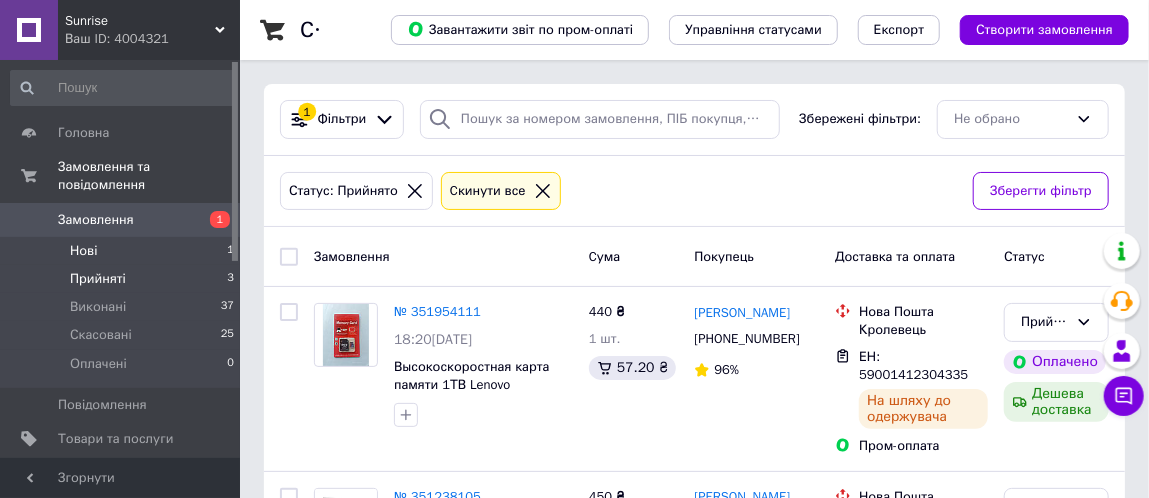 click on "Нові 1" at bounding box center [123, 251] 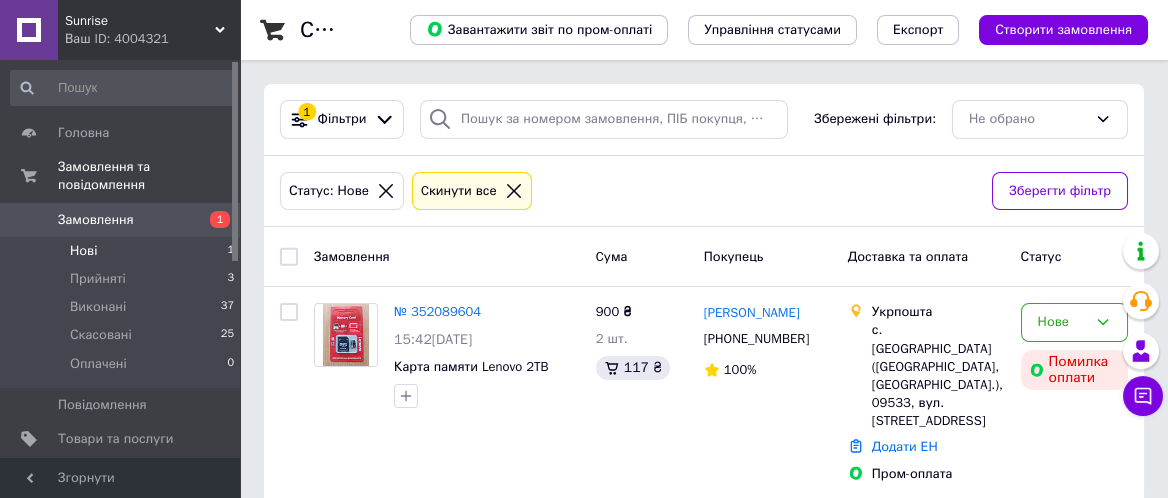 click on "Нові 1" at bounding box center (123, 251) 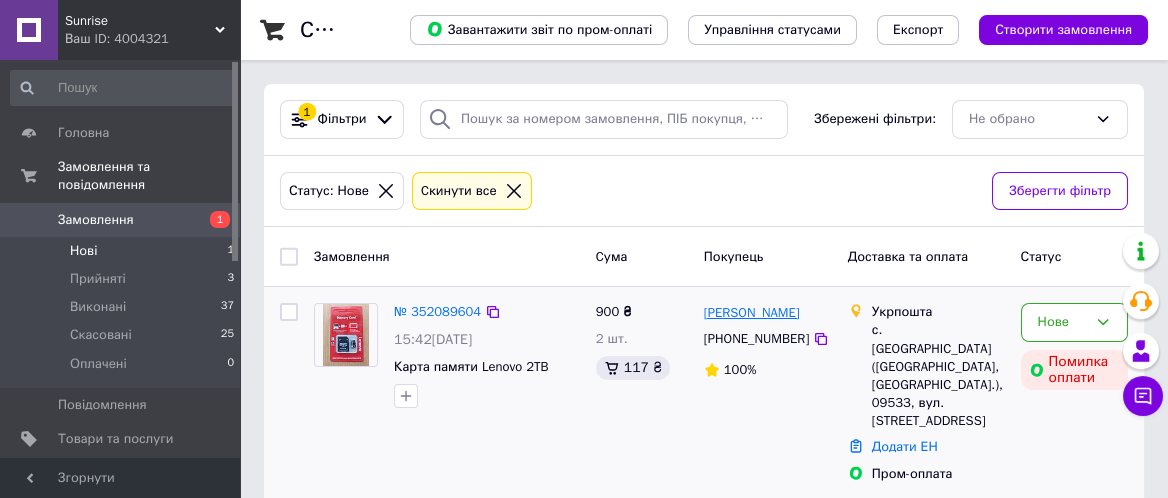 click on "[PERSON_NAME]" at bounding box center (752, 313) 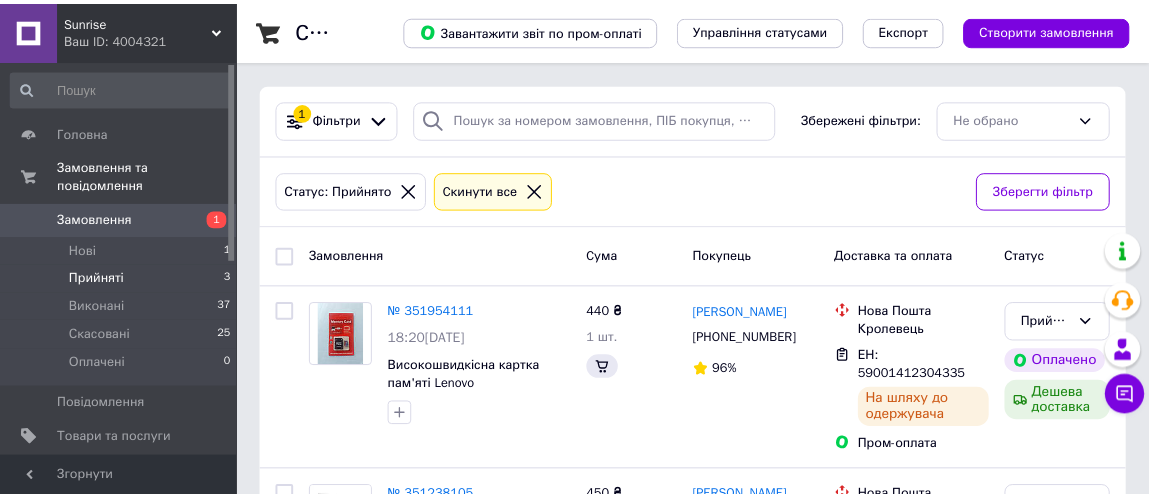 scroll, scrollTop: 228, scrollLeft: 0, axis: vertical 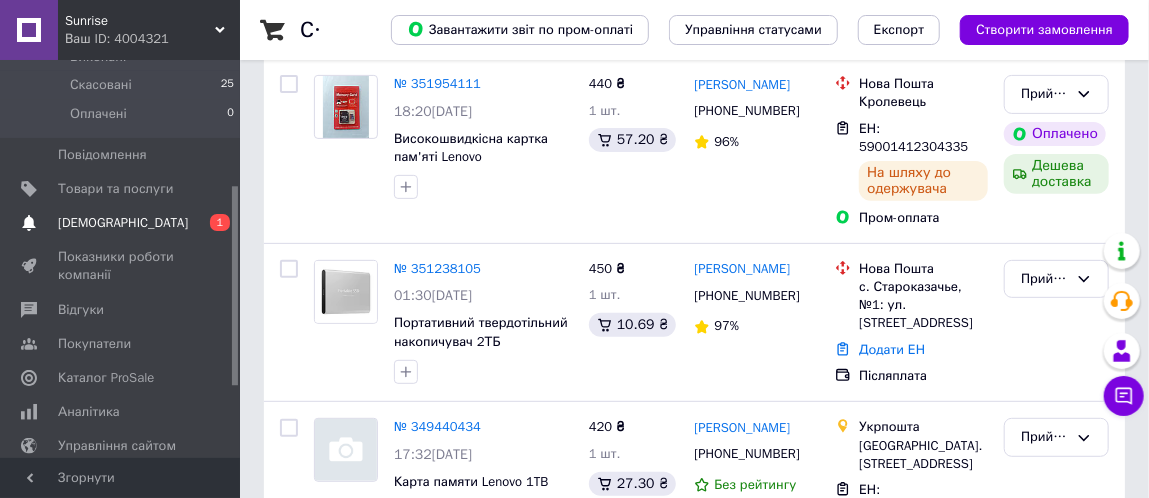 click on "[DEMOGRAPHIC_DATA]" at bounding box center [123, 223] 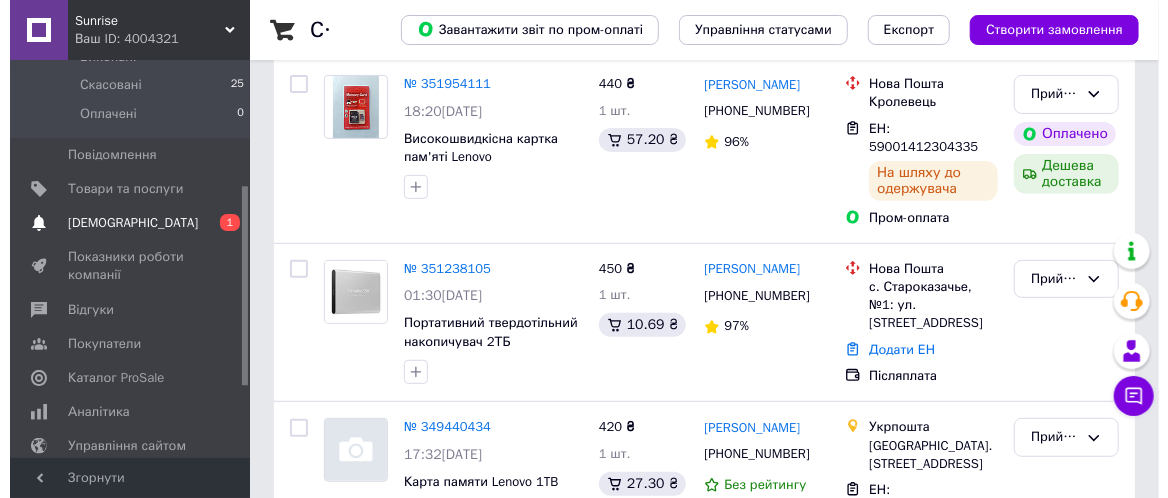 scroll, scrollTop: 0, scrollLeft: 0, axis: both 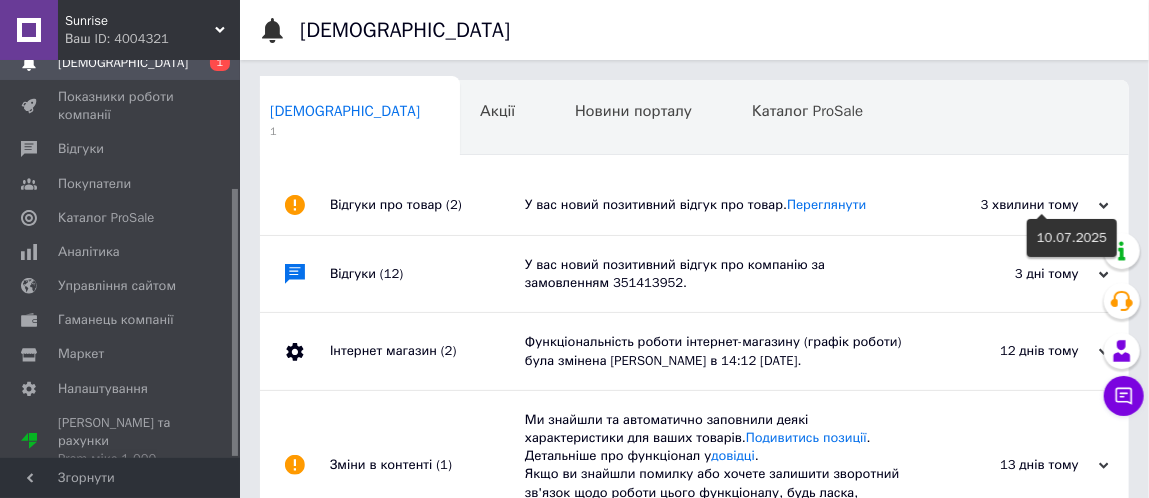 click on "3 хвилини тому" at bounding box center [1009, 205] 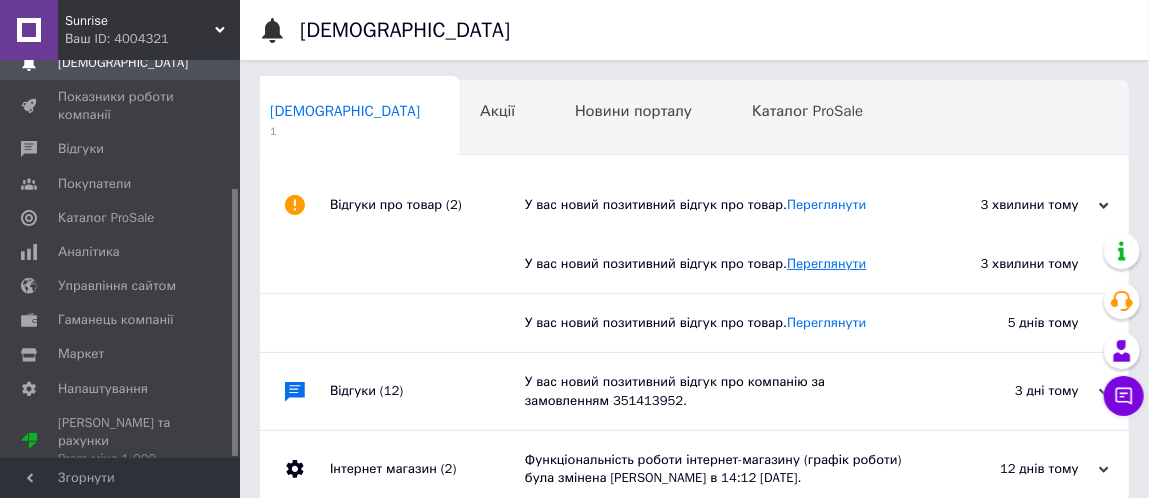 click on "Переглянути" at bounding box center [826, 263] 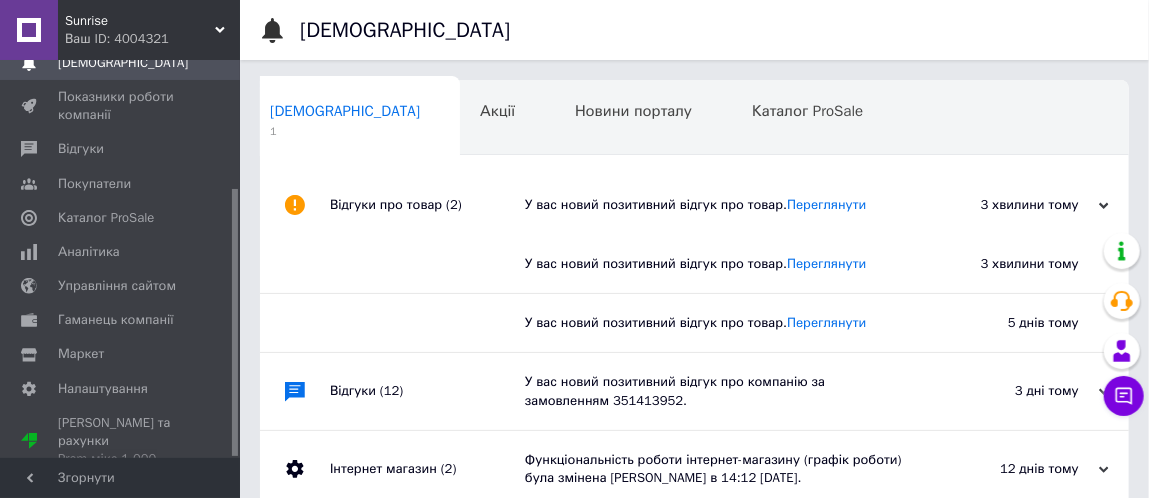 click on "[DEMOGRAPHIC_DATA]" at bounding box center [345, 111] 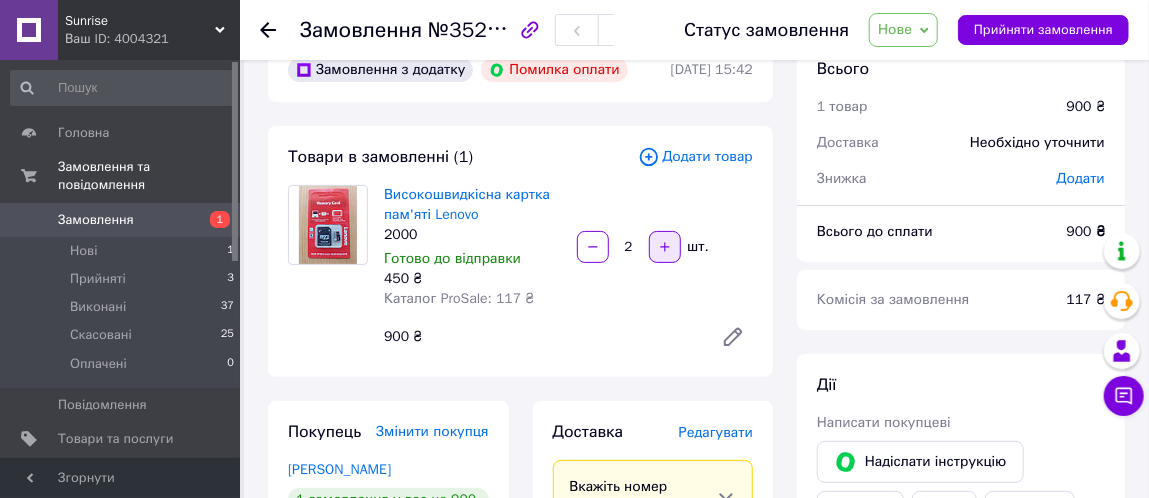 scroll, scrollTop: 0, scrollLeft: 0, axis: both 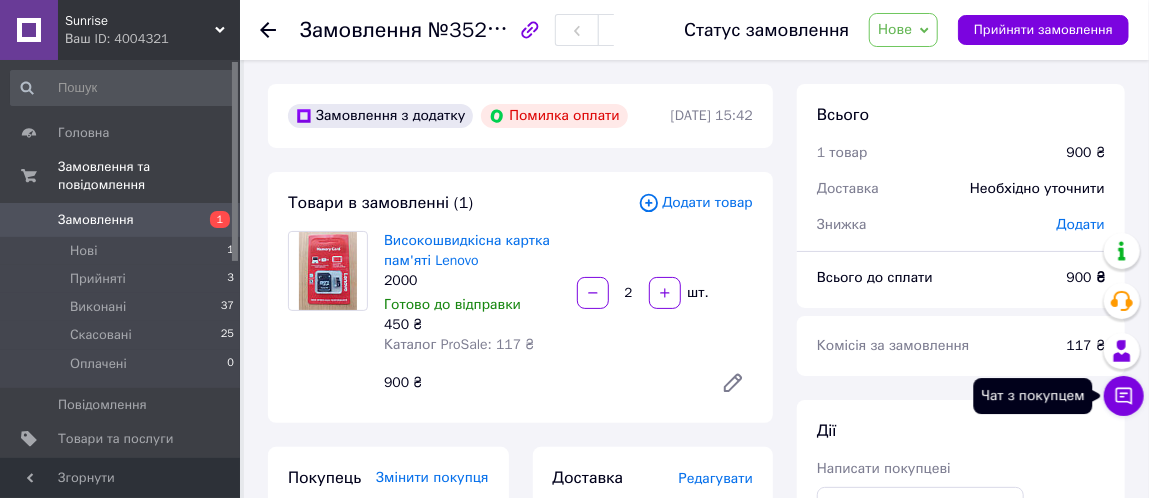 click 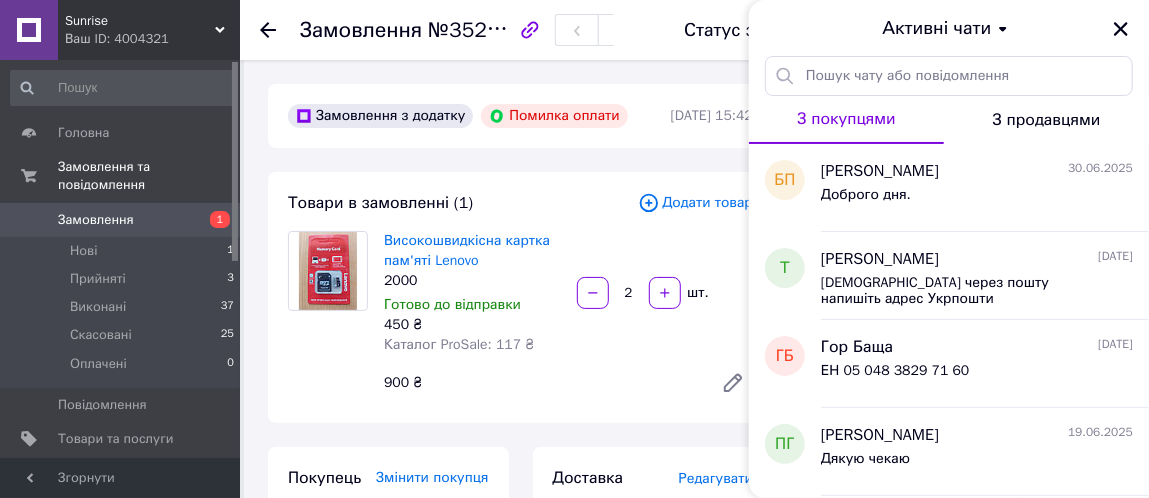 click on "Високошвидкісна картка пам'яті Lenovo 2000 Готово до відправки 450 ₴ Каталог ProSale: 117 ₴  2   шт. 900 ₴" at bounding box center [568, 317] 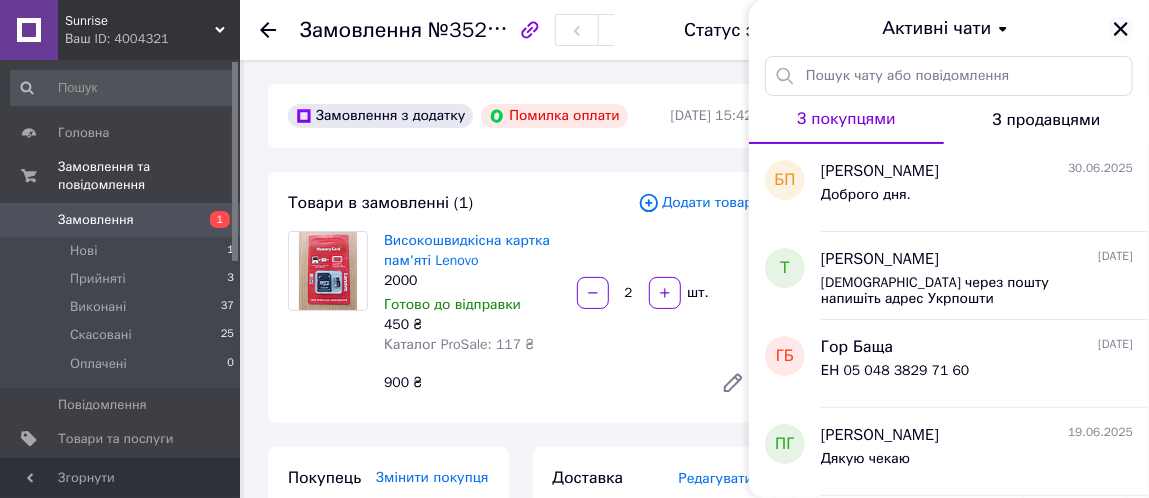 click 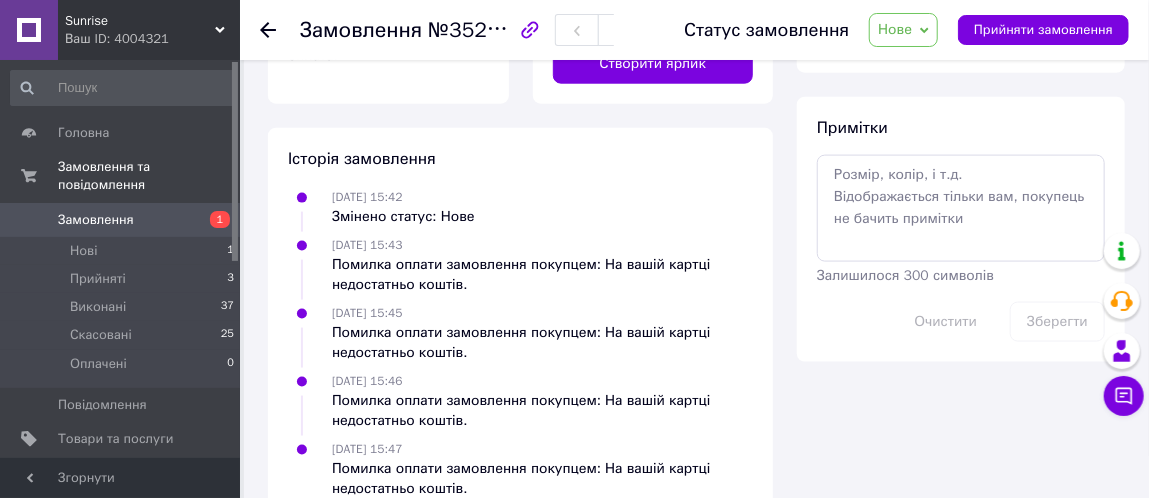 scroll, scrollTop: 1112, scrollLeft: 0, axis: vertical 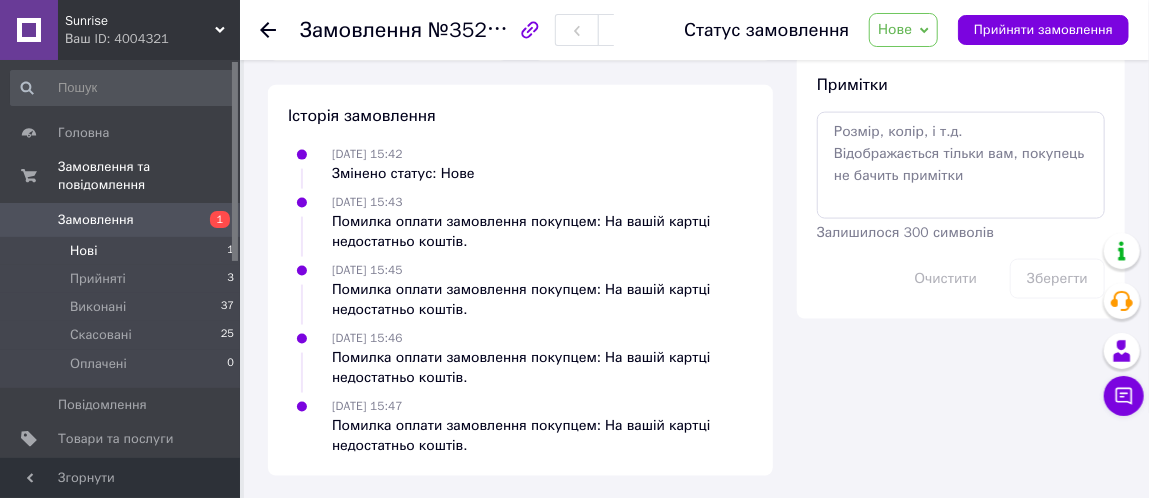 click on "Нові" at bounding box center (83, 251) 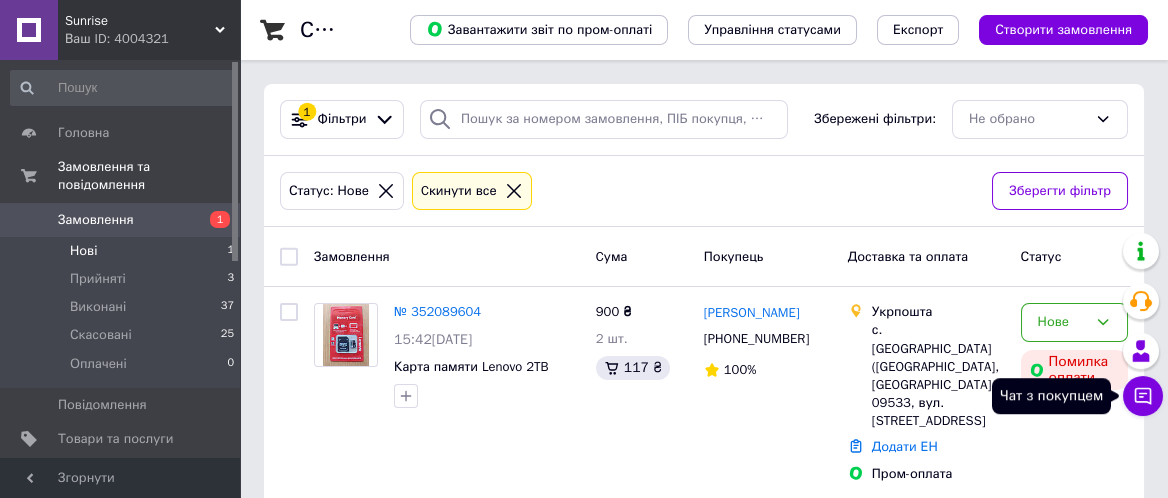 click 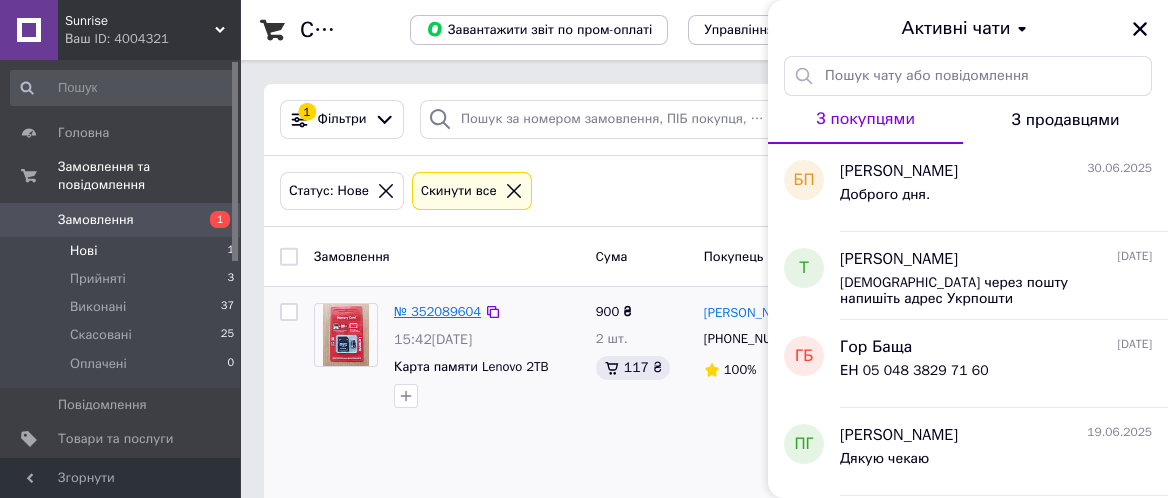 click on "№ 352089604" at bounding box center (437, 311) 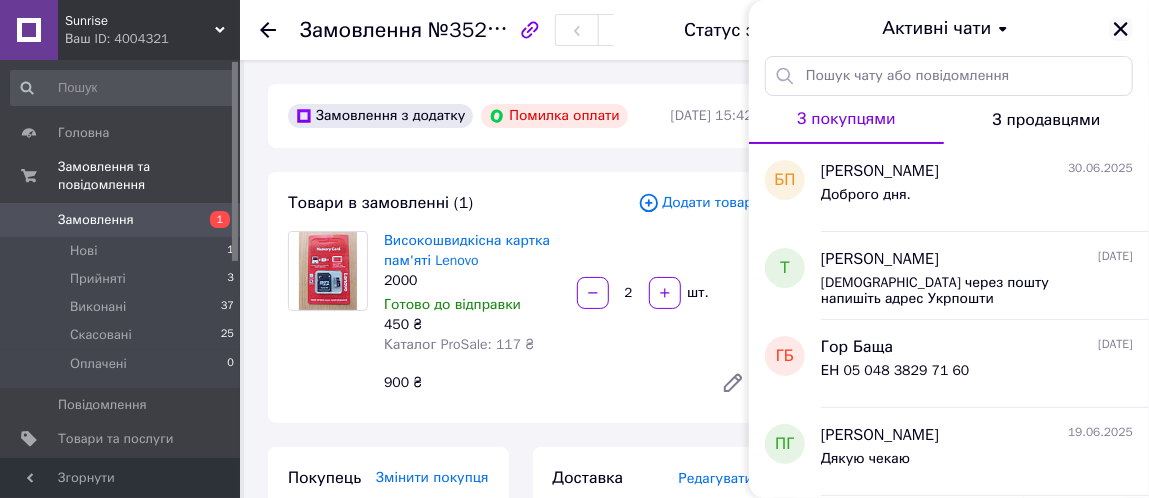 click 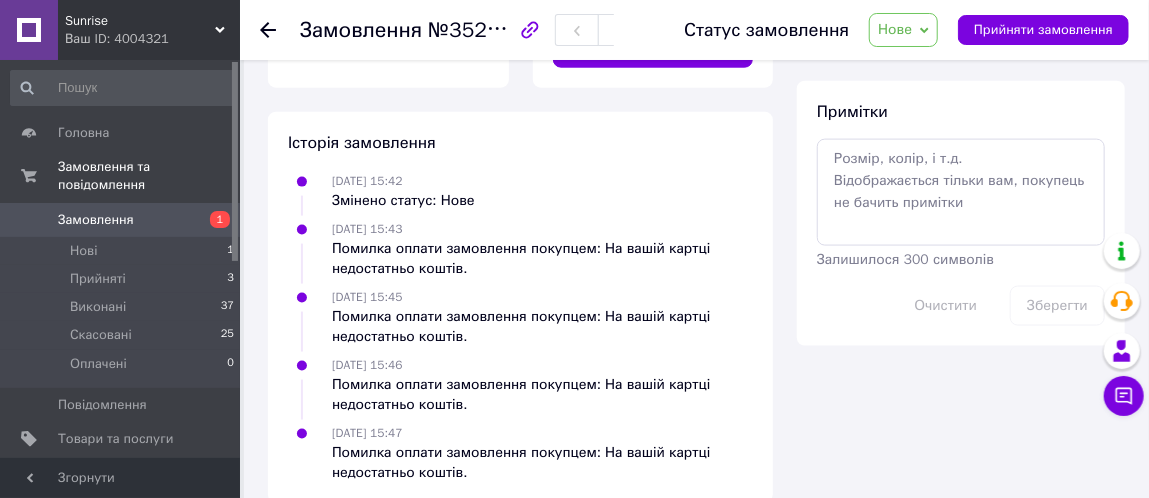 scroll, scrollTop: 1112, scrollLeft: 0, axis: vertical 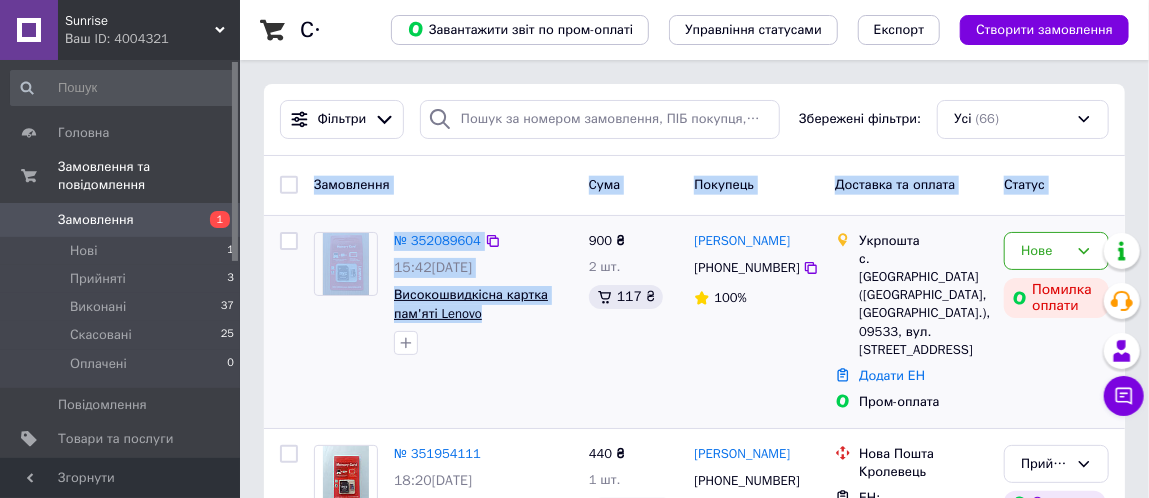 drag, startPoint x: 268, startPoint y: 206, endPoint x: 417, endPoint y: 291, distance: 171.54008 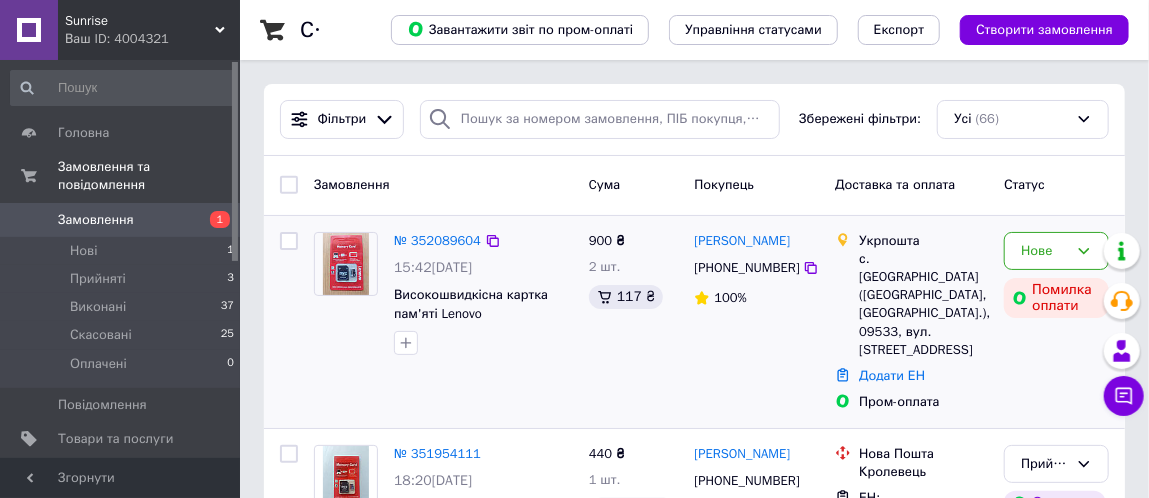 click on "900 ₴ 2 шт. 117 ₴" at bounding box center (634, 322) 